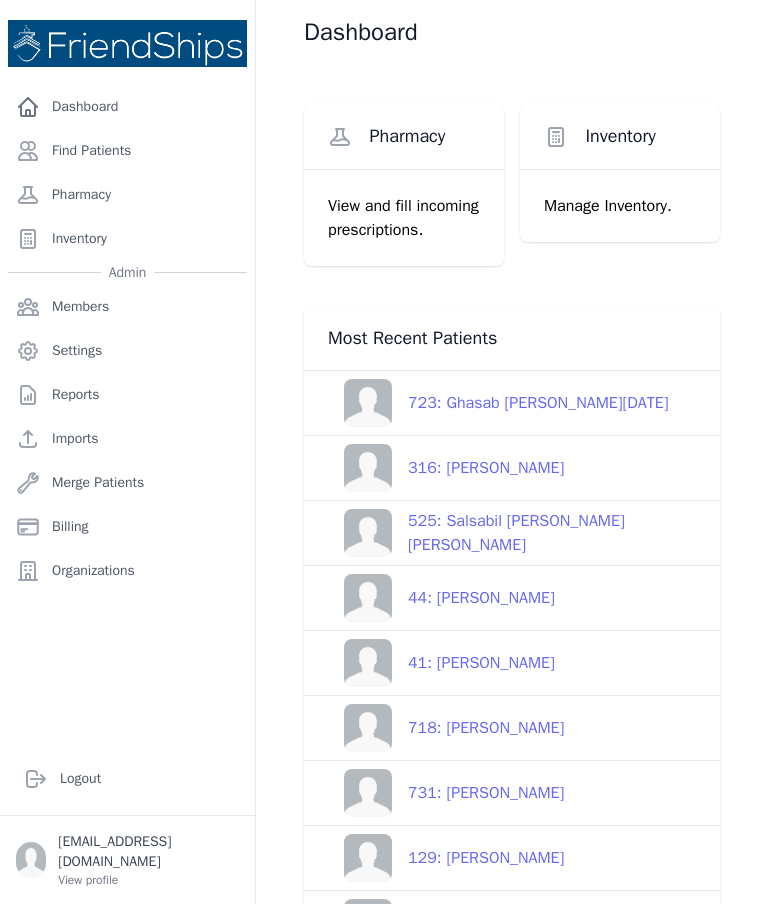 scroll, scrollTop: 0, scrollLeft: 0, axis: both 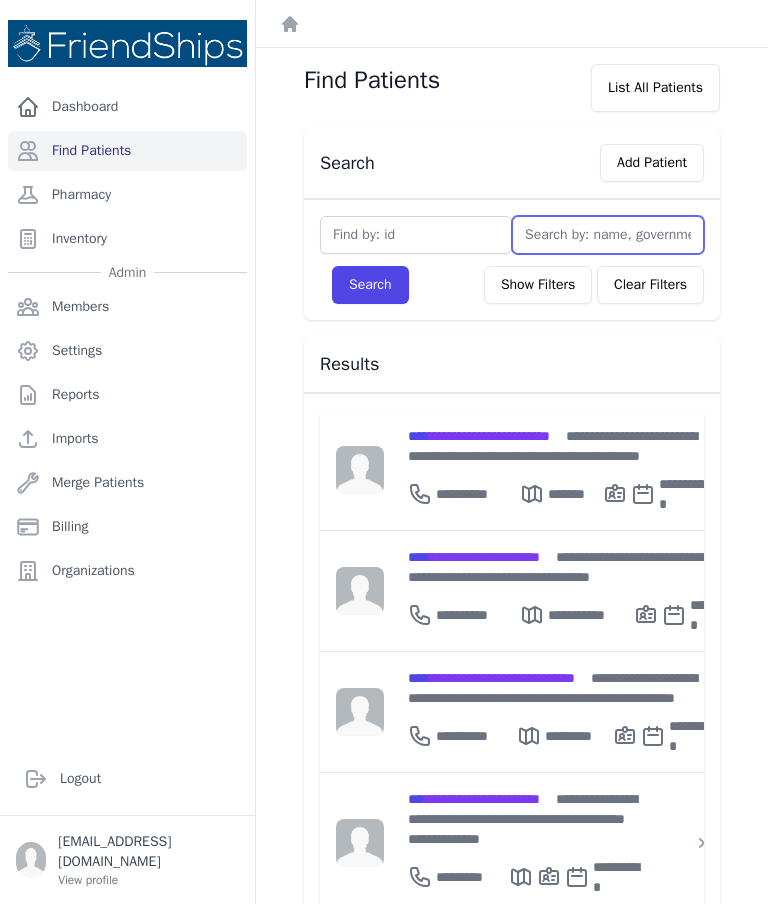 click at bounding box center [608, 235] 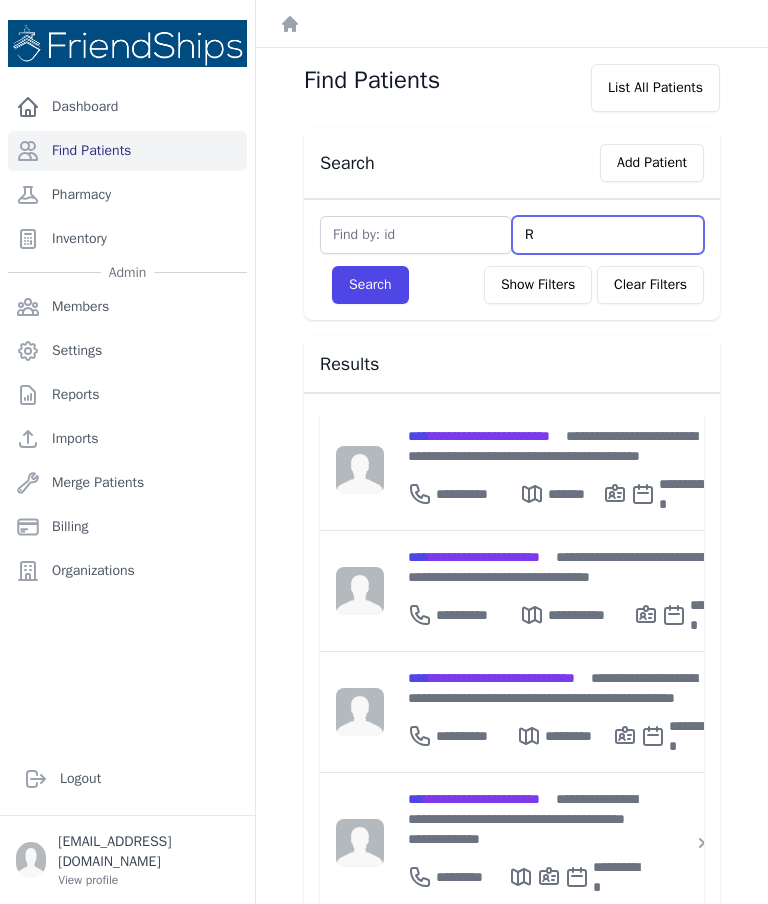 type on "Ra" 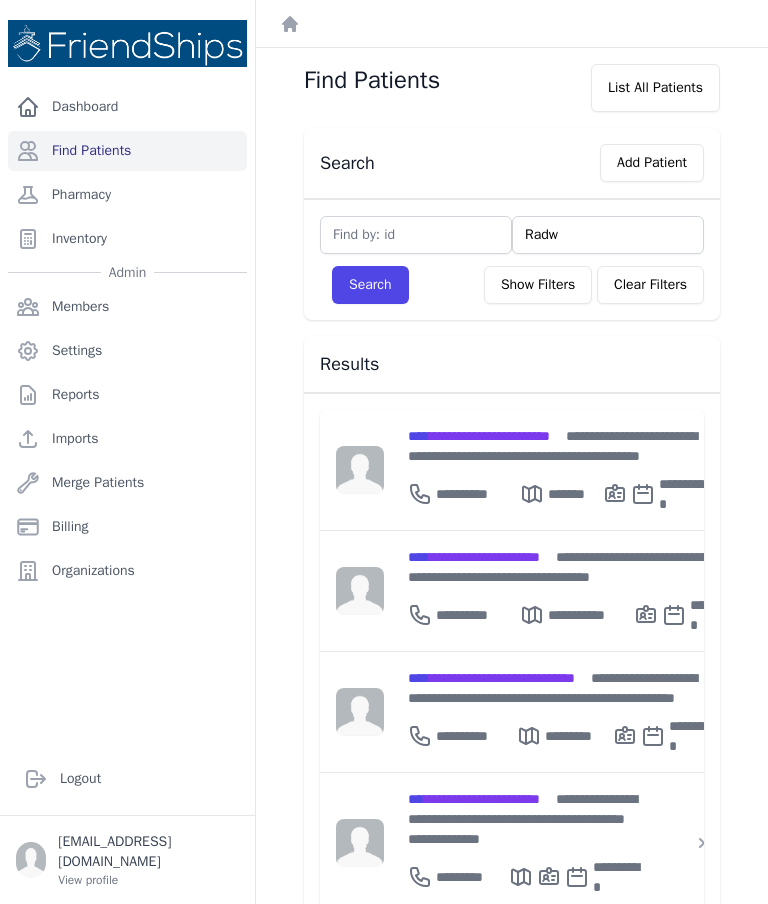 type on "Radwa" 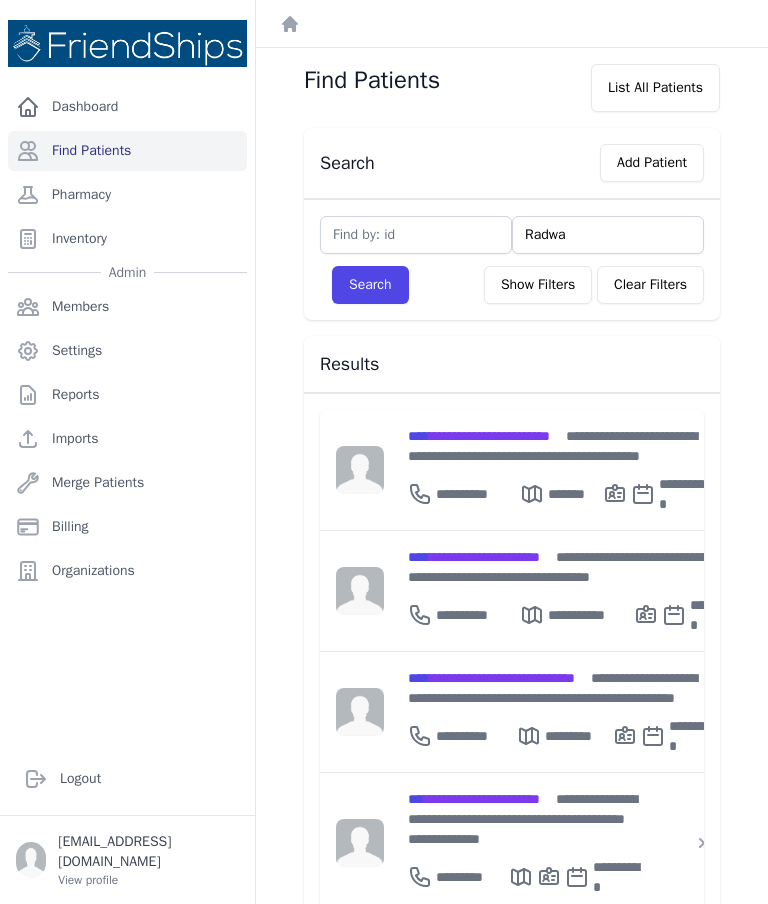 click on "Search" at bounding box center [370, 285] 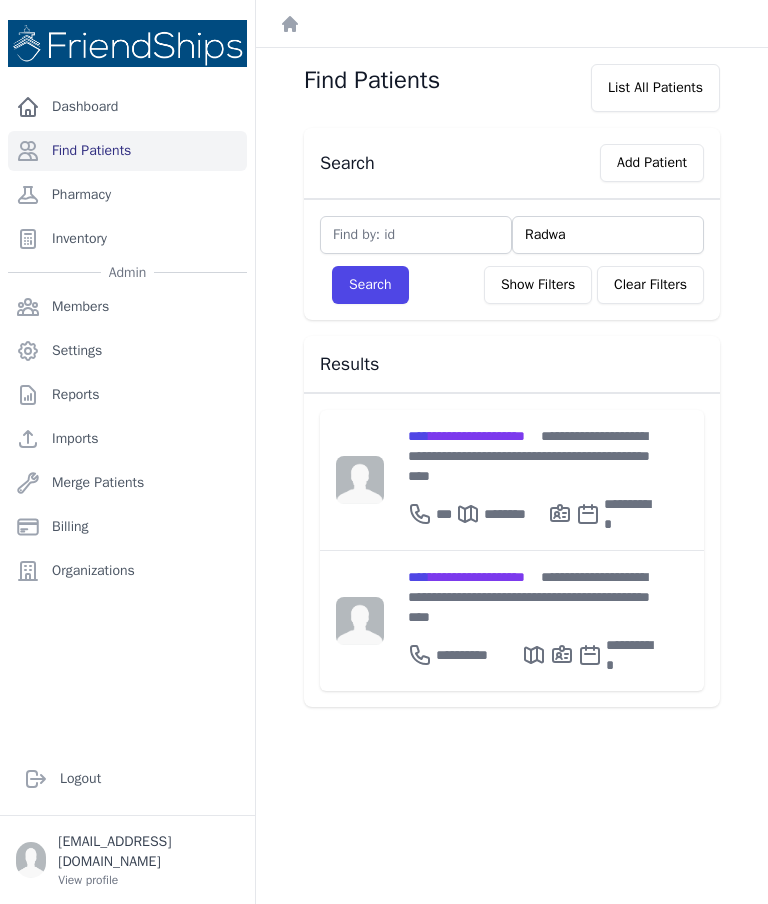 click on "**********" at bounding box center (466, 436) 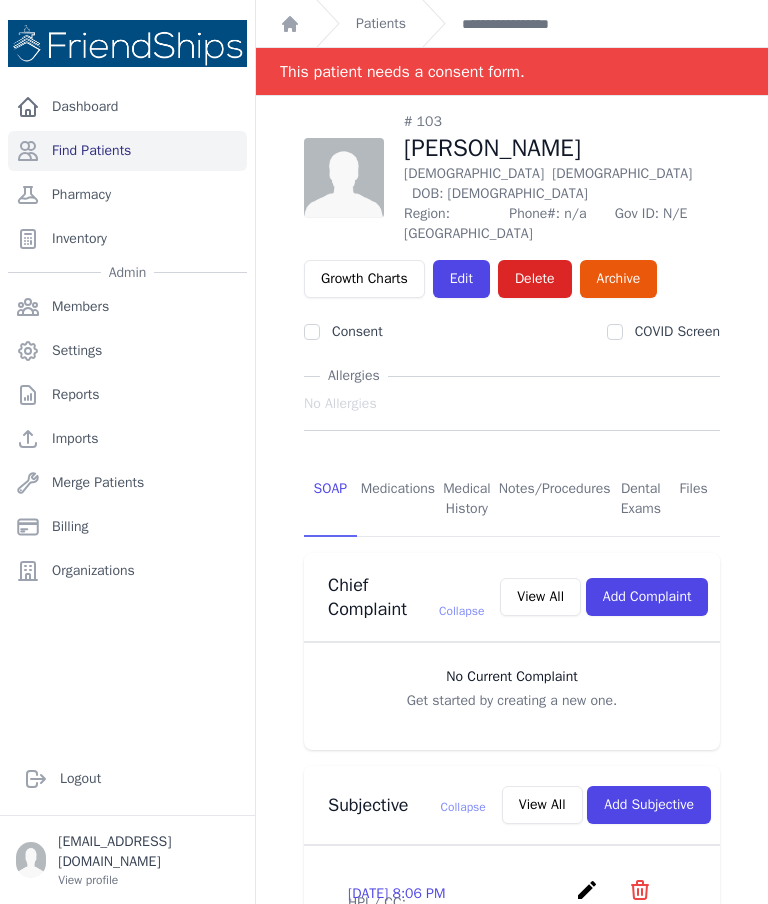 click on "Edit" at bounding box center (461, 279) 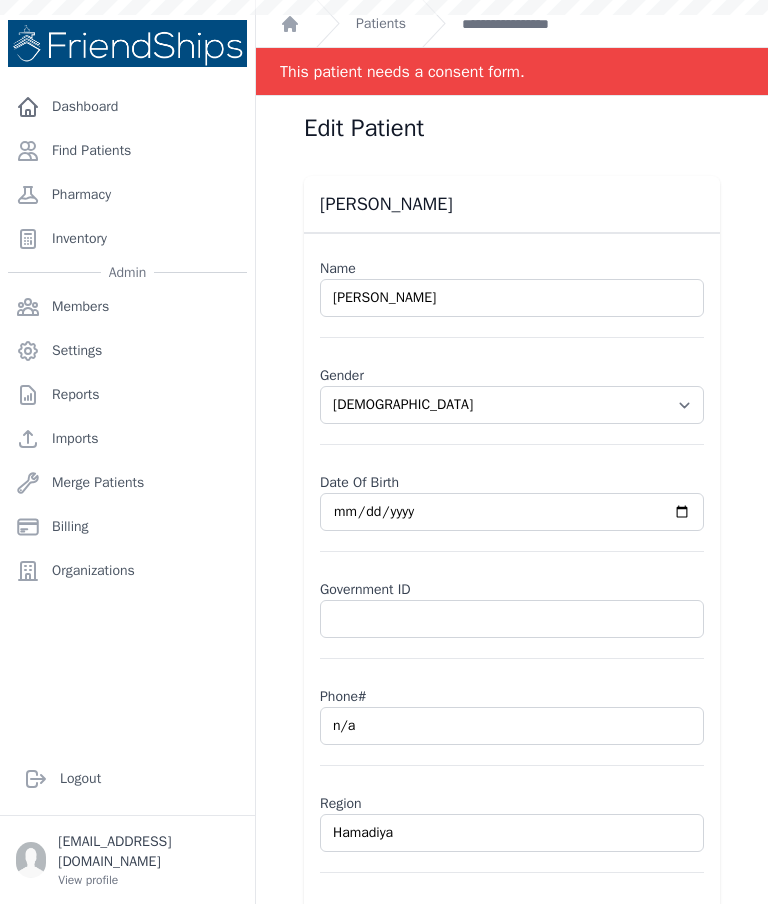 scroll, scrollTop: 0, scrollLeft: 0, axis: both 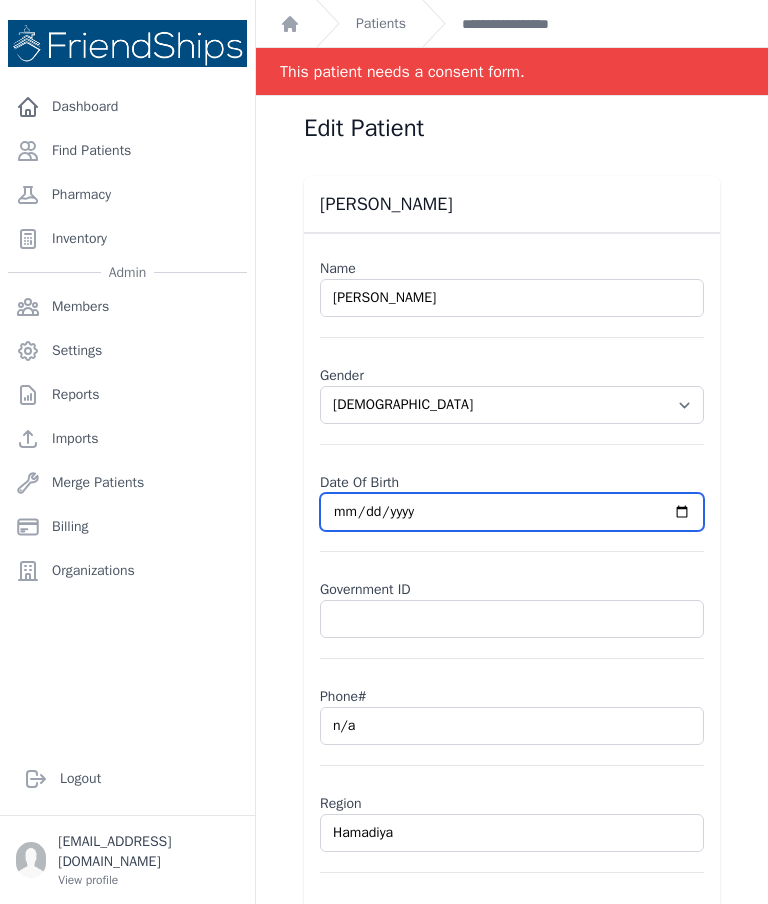 click on "1965-06-05" at bounding box center (512, 512) 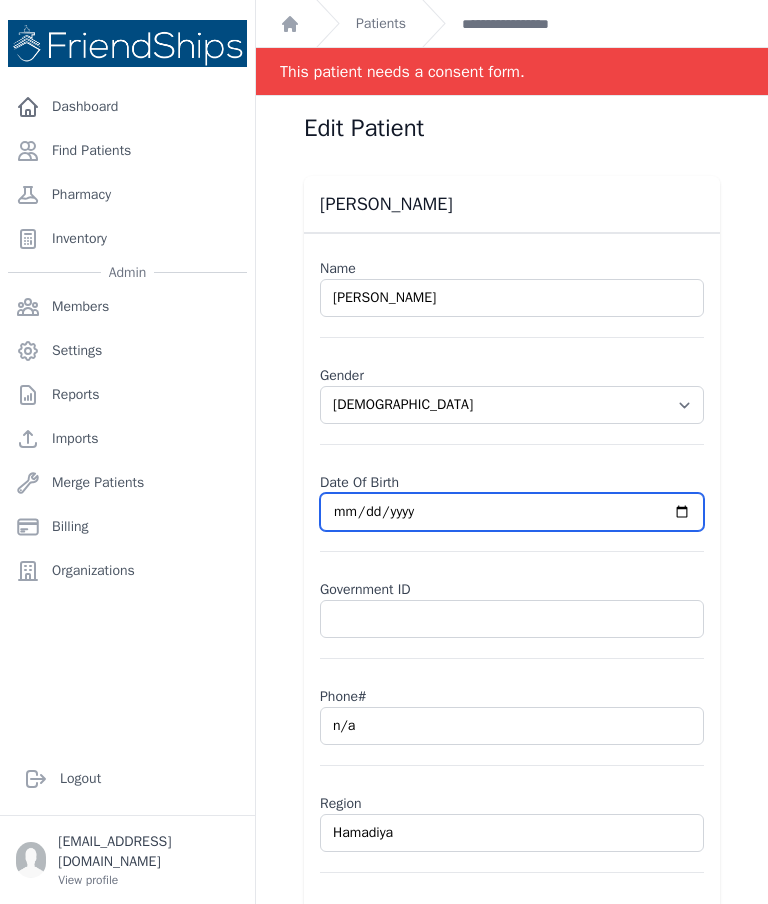 type on "1964-06-05" 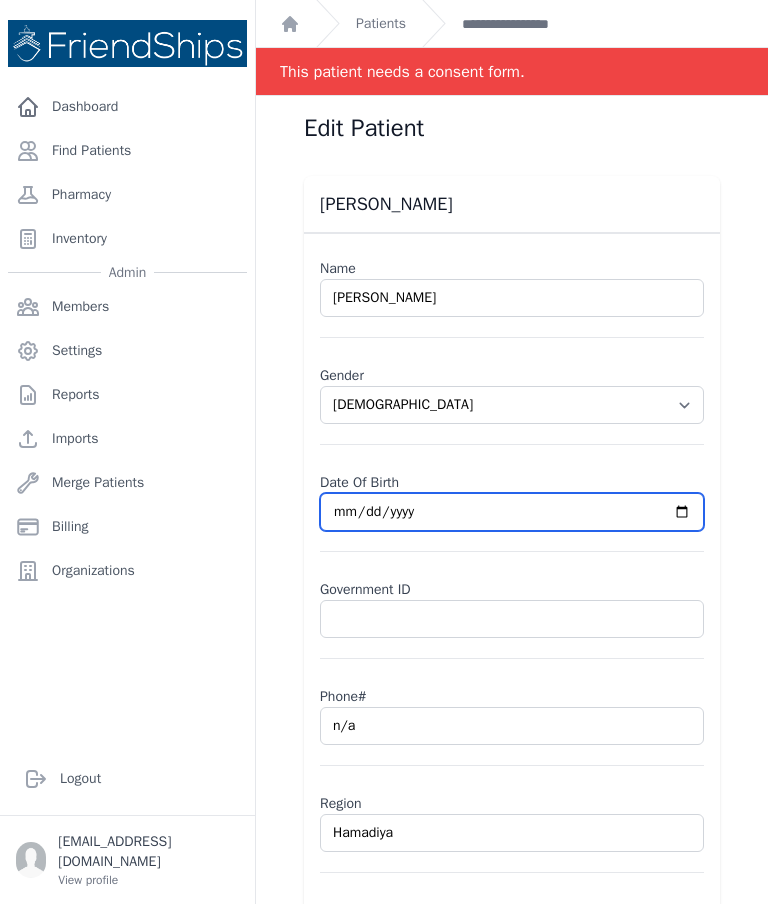 select on "female" 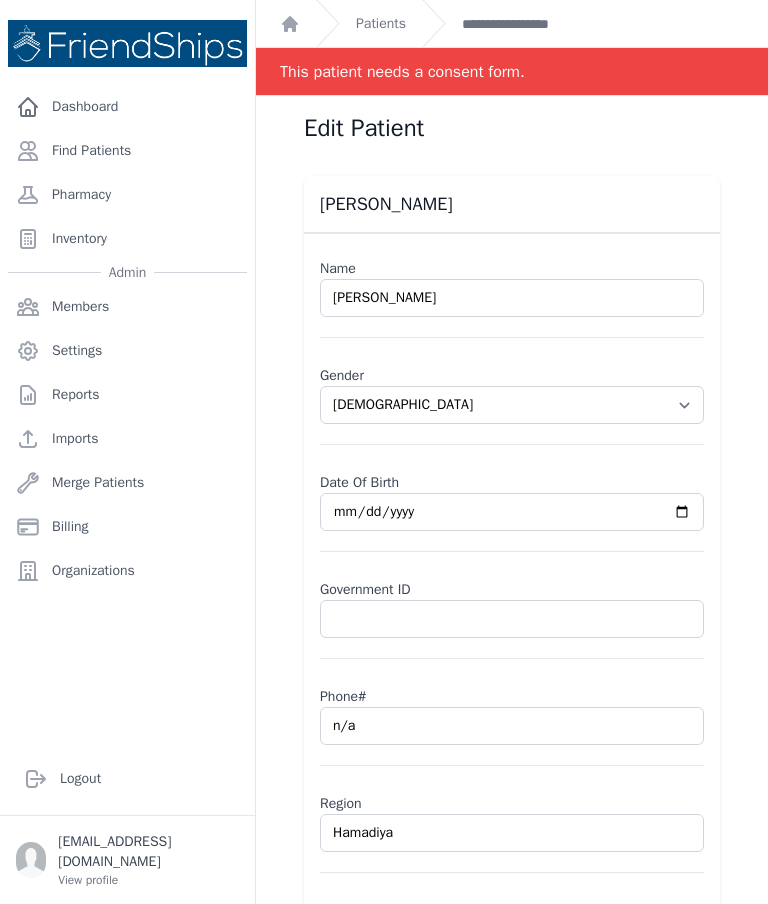 click on "**********" at bounding box center (525, 24) 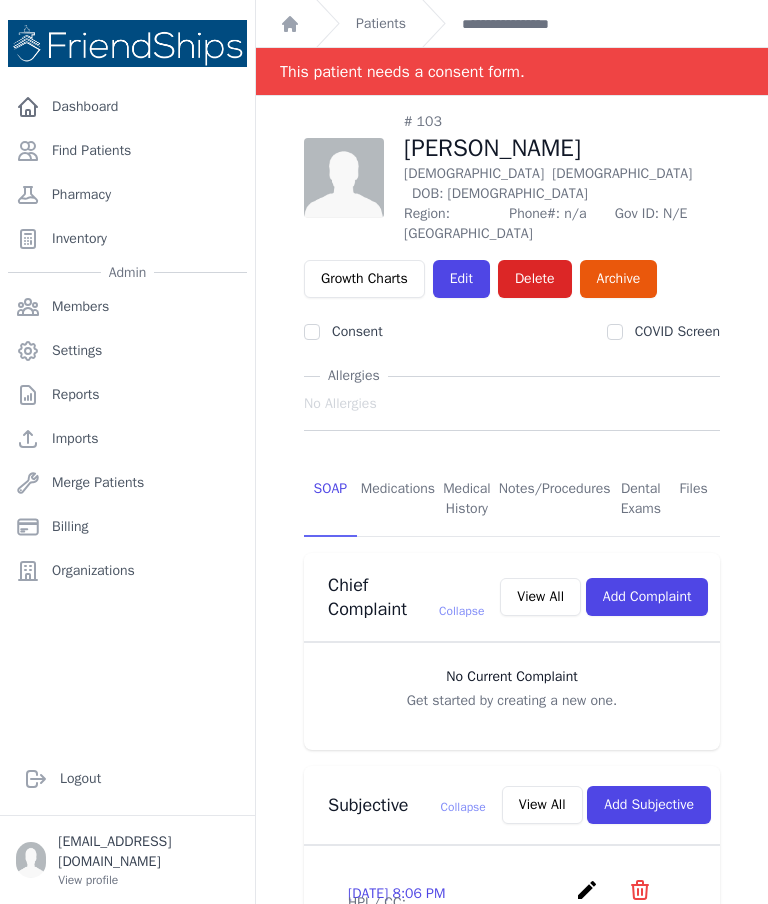 click on "Edit" at bounding box center [461, 279] 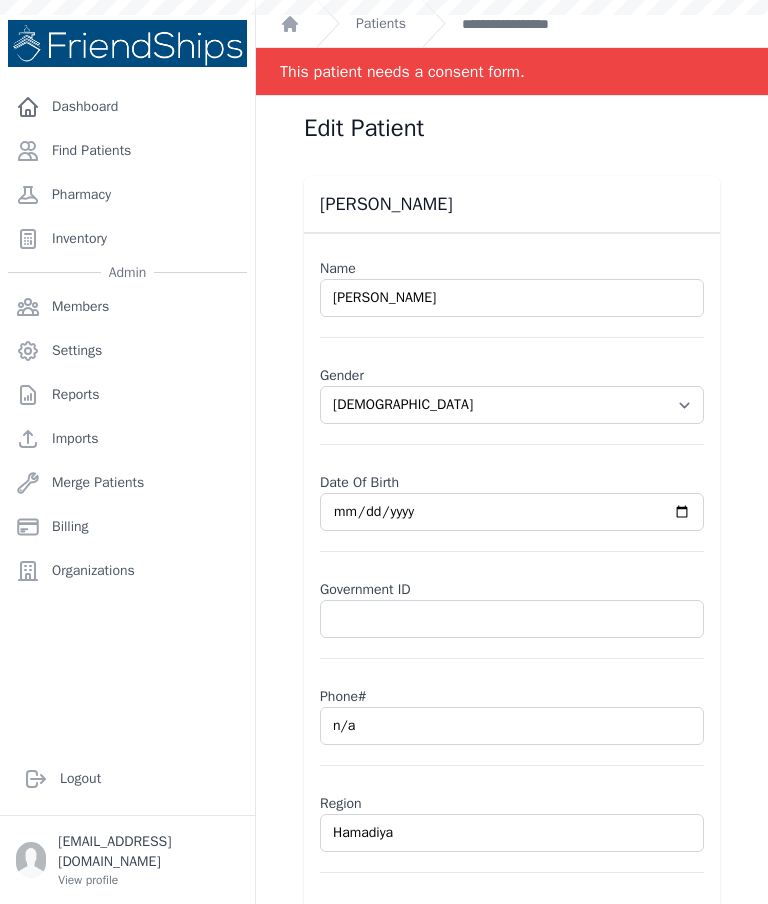 scroll, scrollTop: 0, scrollLeft: 0, axis: both 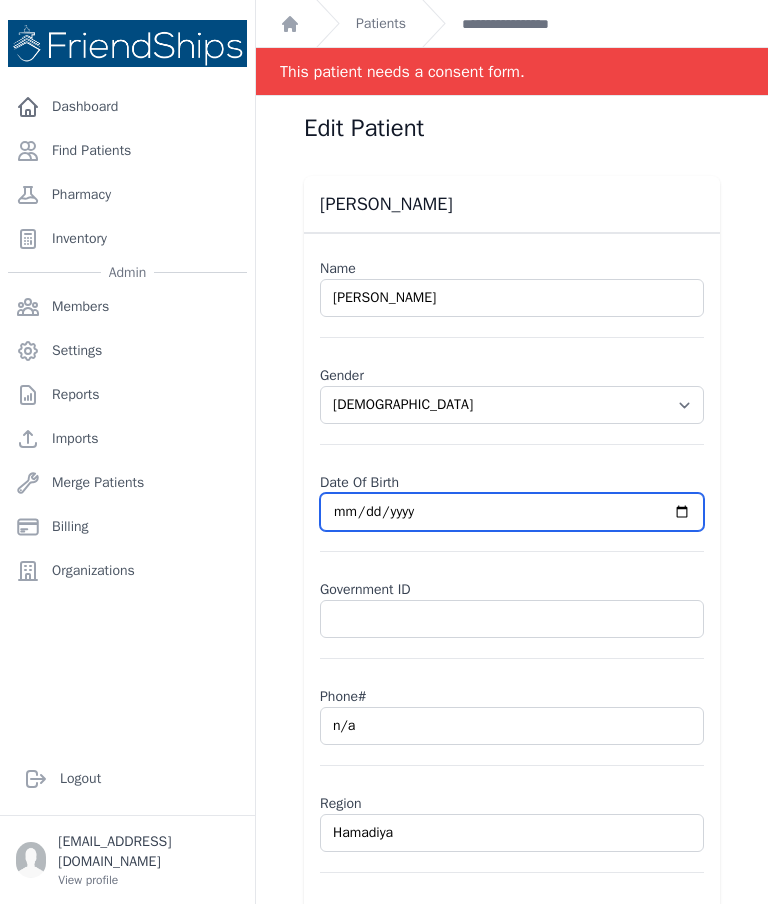 click on "[DATE]" at bounding box center (512, 512) 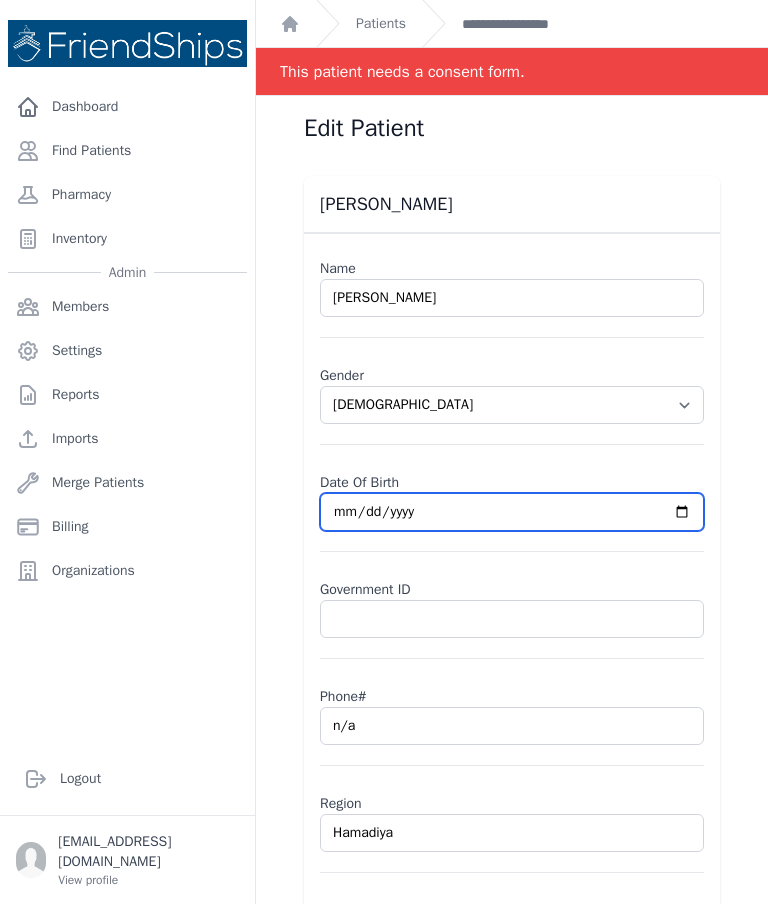 type on "[DATE]" 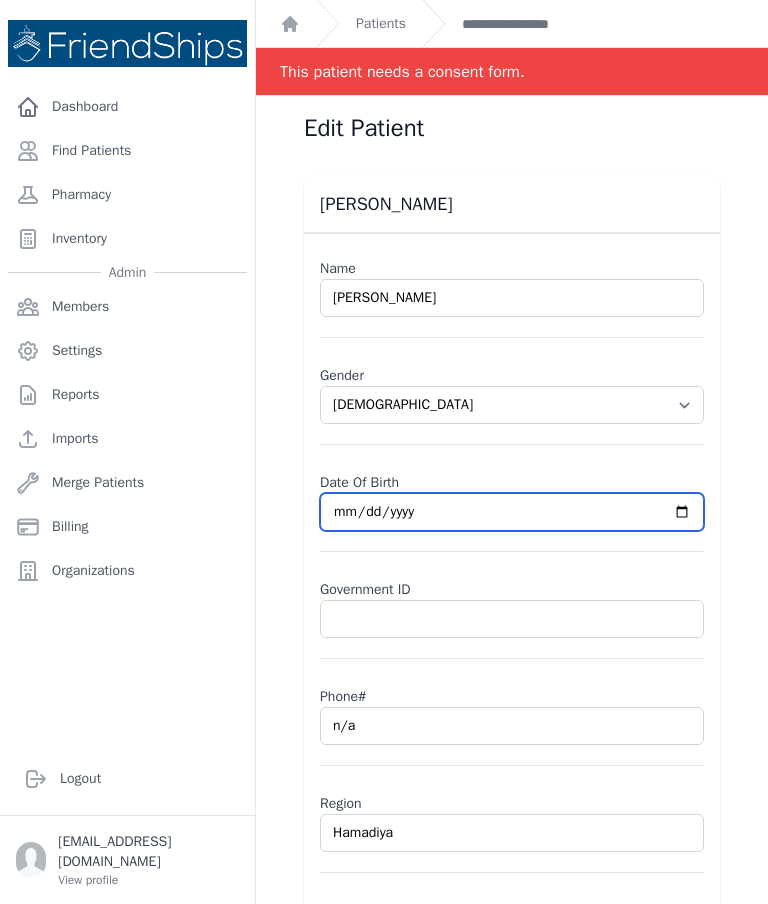 select on "[DEMOGRAPHIC_DATA]" 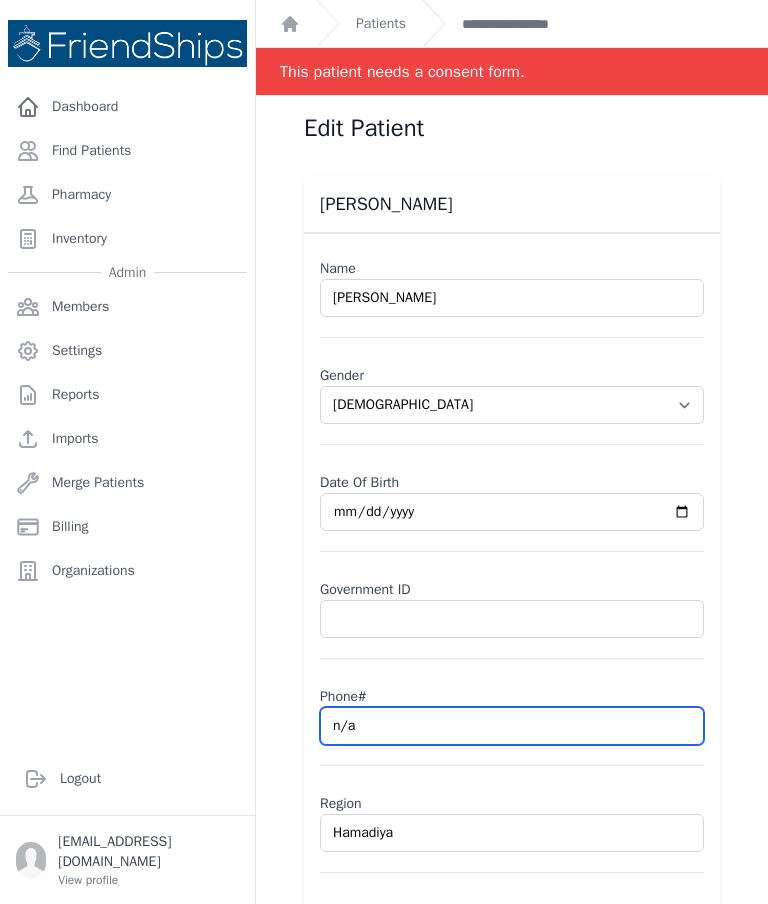 click on "n/a" at bounding box center (512, 726) 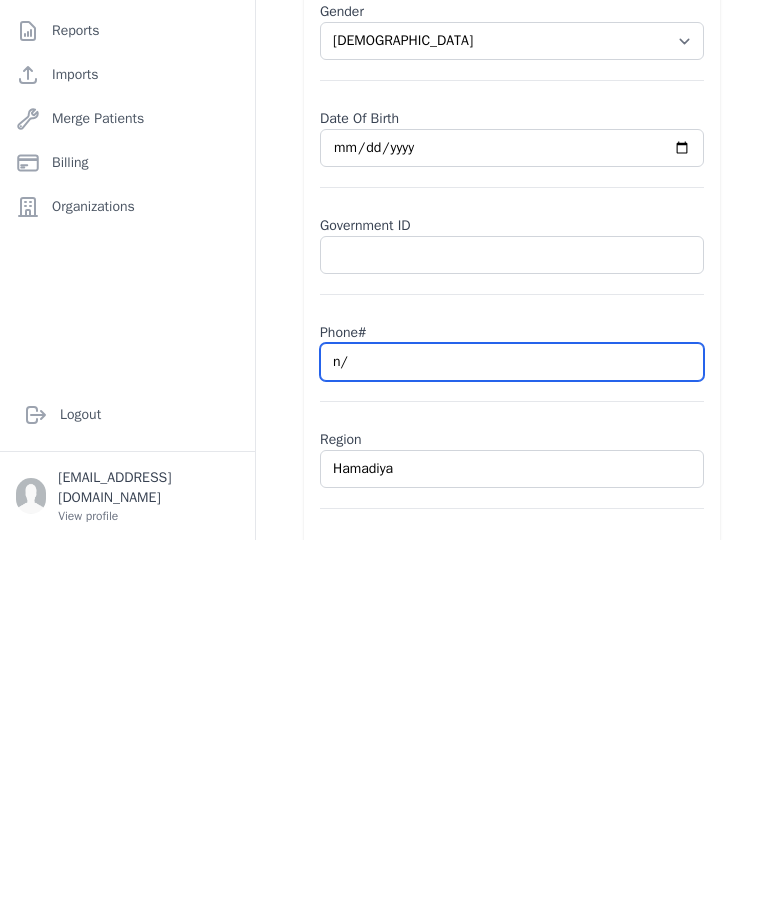 type on "n" 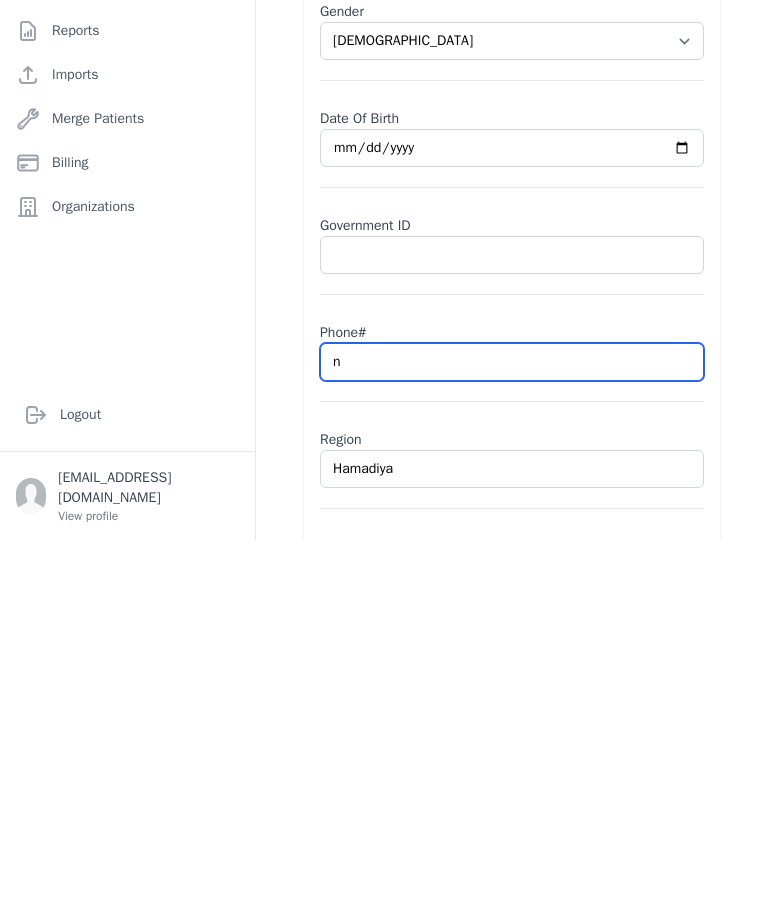 select on "[DEMOGRAPHIC_DATA]" 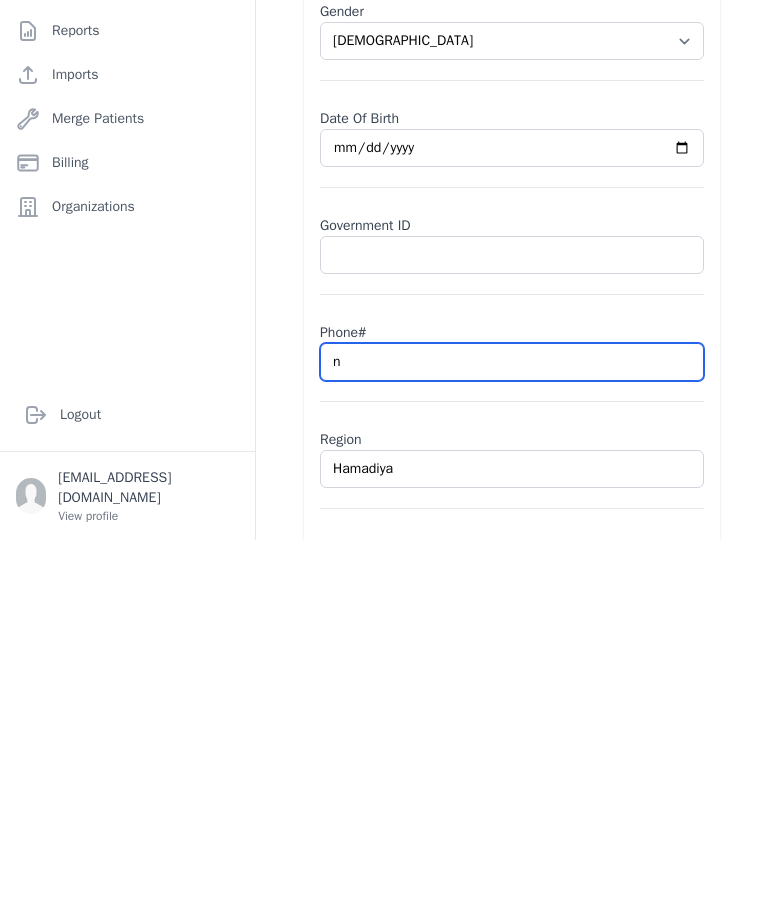 type 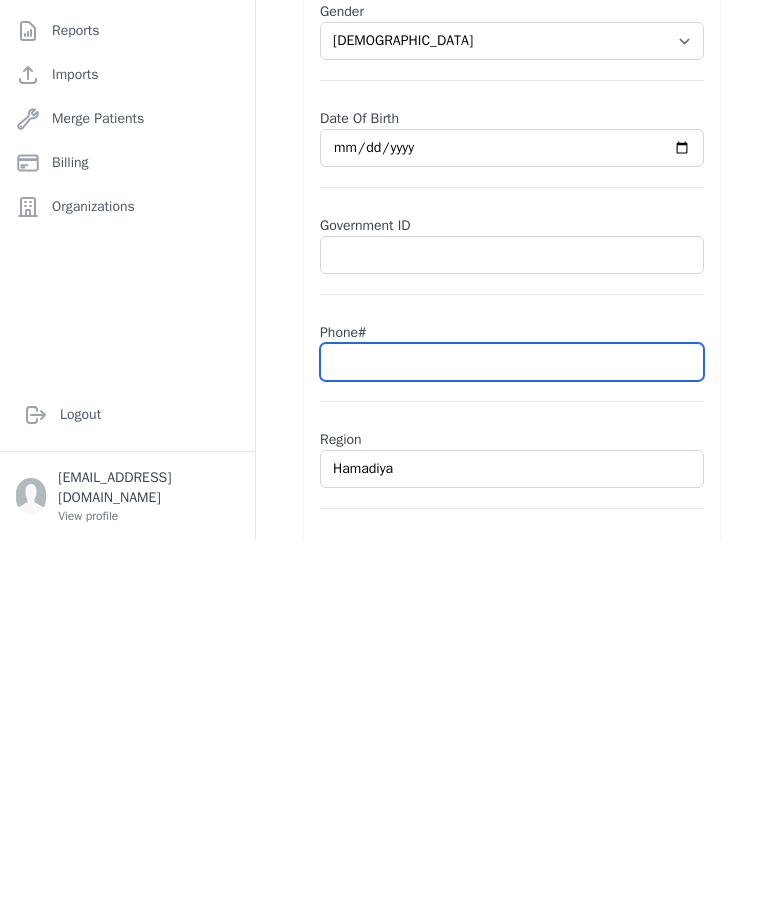 select on "[DEMOGRAPHIC_DATA]" 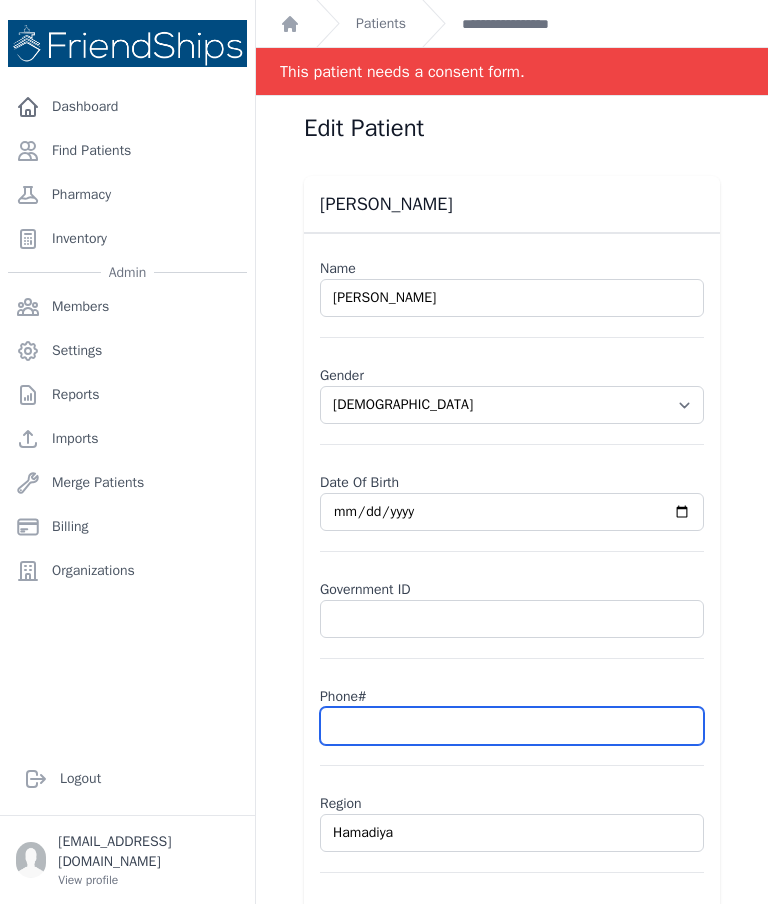 scroll, scrollTop: 0, scrollLeft: 0, axis: both 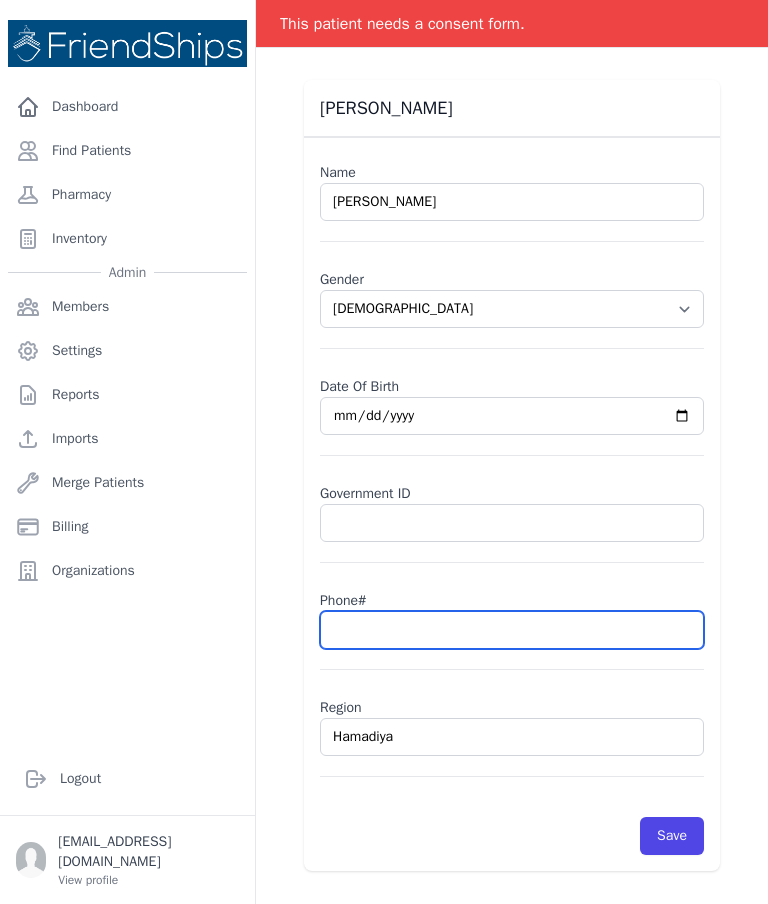 type 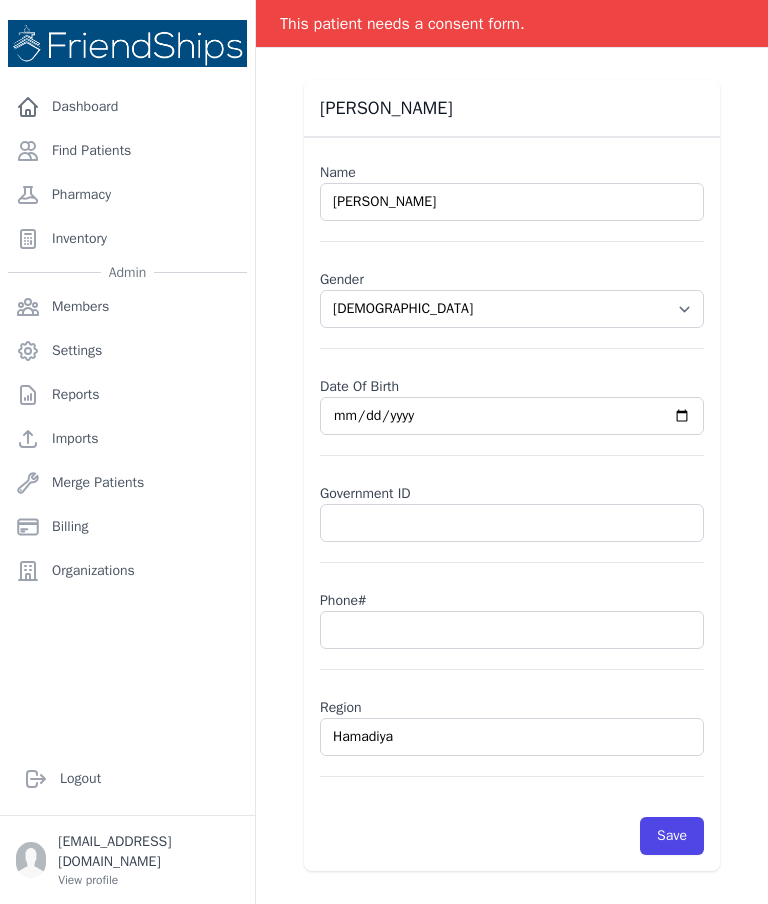 click on "Radwa Yahya Marei
Name
Radwa Yahya Marei
Gender
Select Gender Male Female
Date Of Birth
1964-06-05
Government ID
Phone#
Region
Hamadiya
Save" at bounding box center (512, 475) 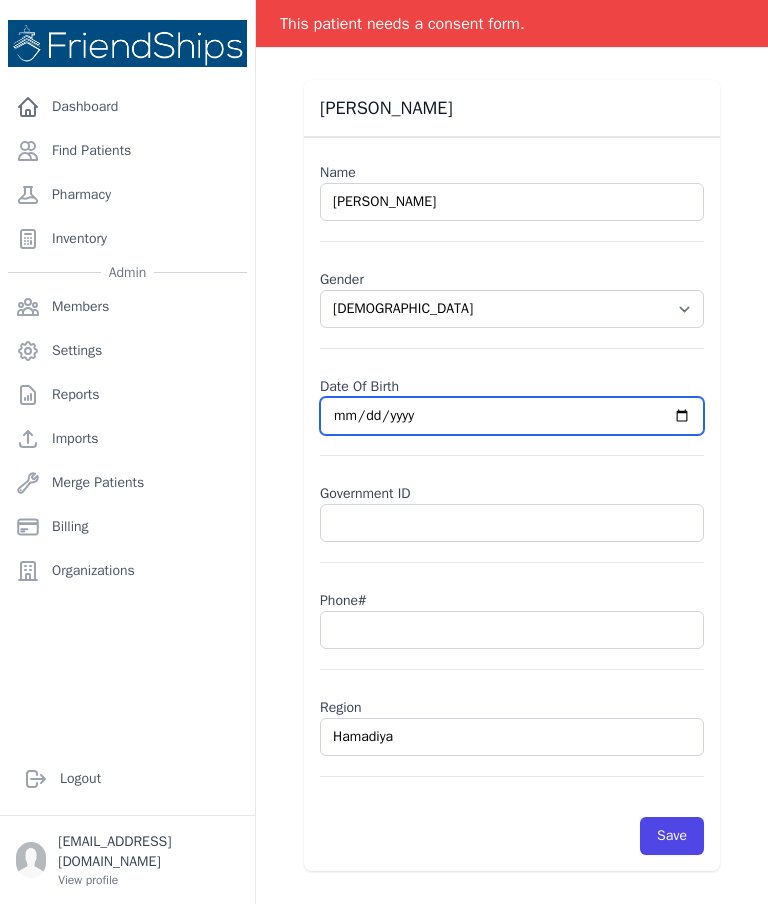 click on "1964-06-05" at bounding box center [512, 416] 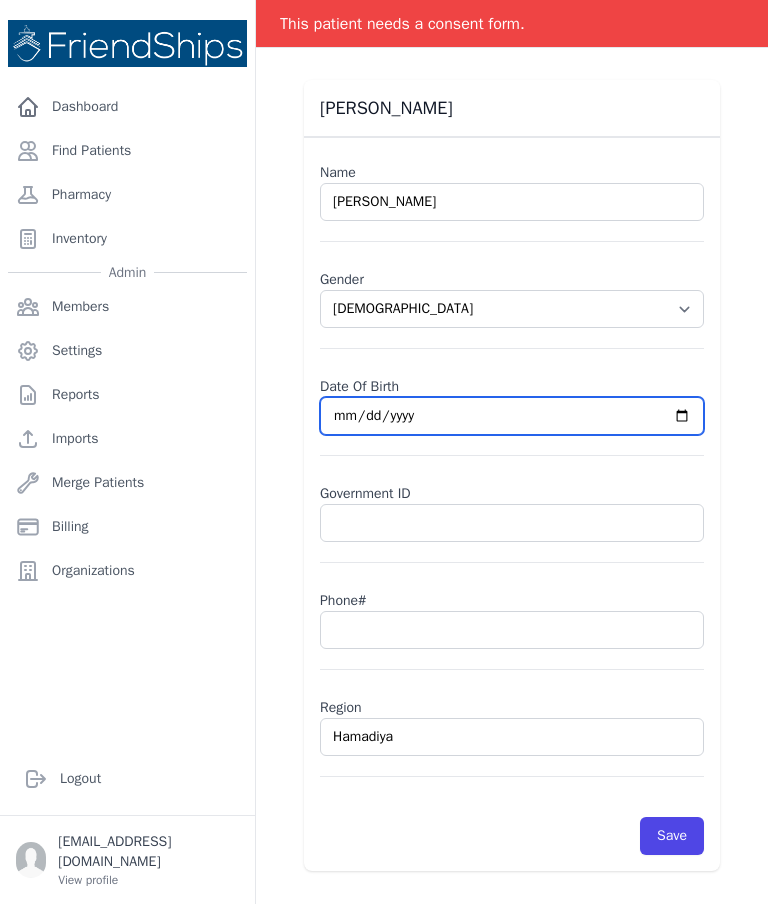 type on "1964-01-05" 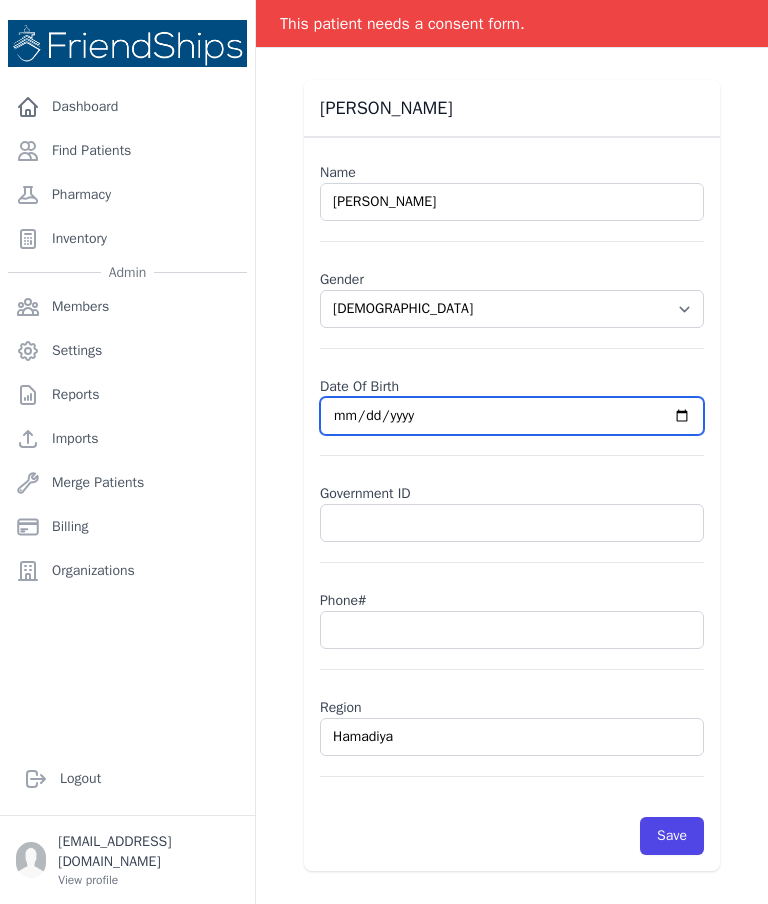 select on "[DEMOGRAPHIC_DATA]" 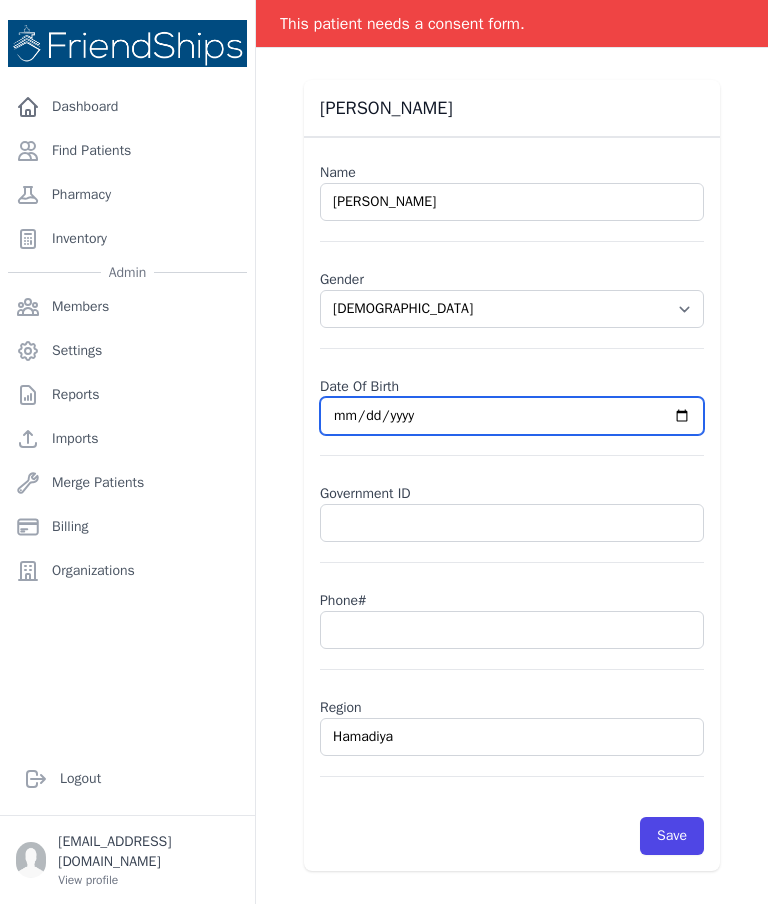 type on "n/a" 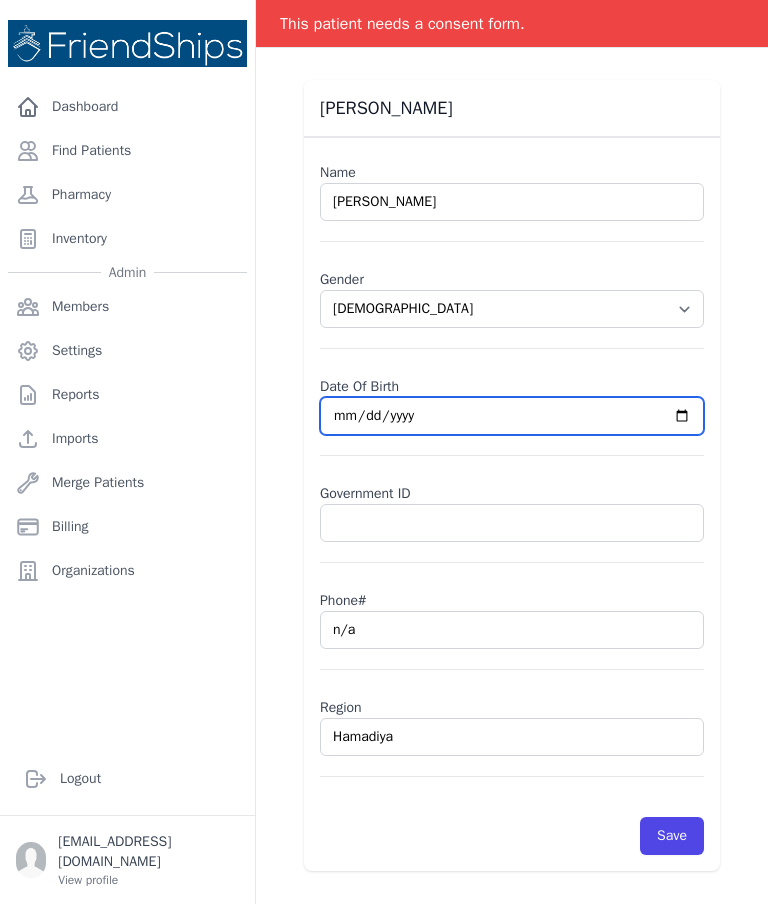 type on "1964-01-01" 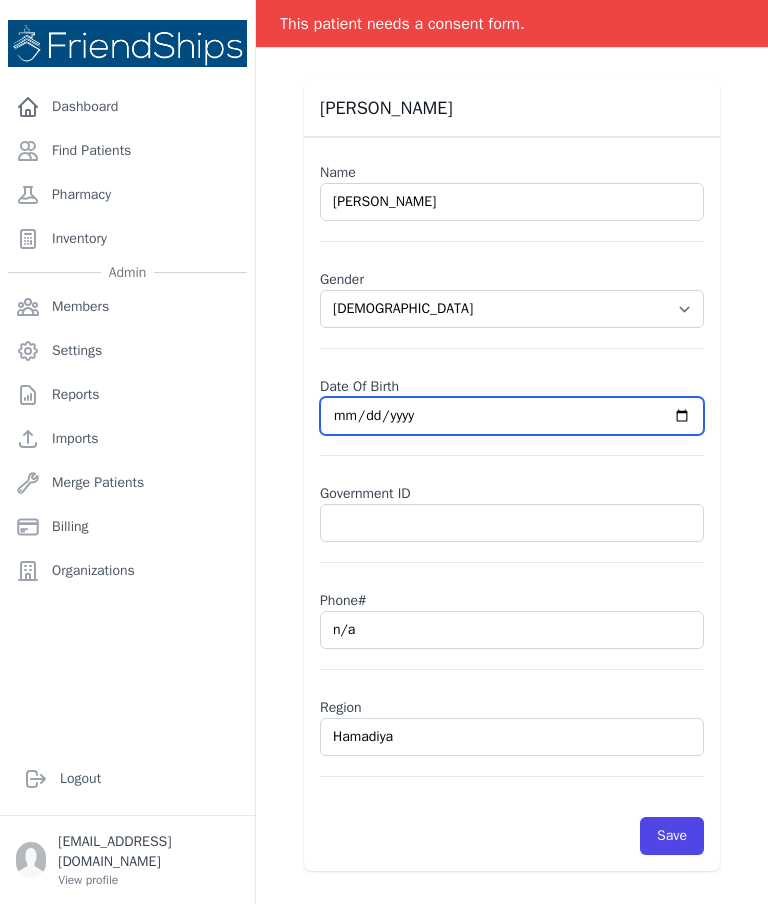 select on "[DEMOGRAPHIC_DATA]" 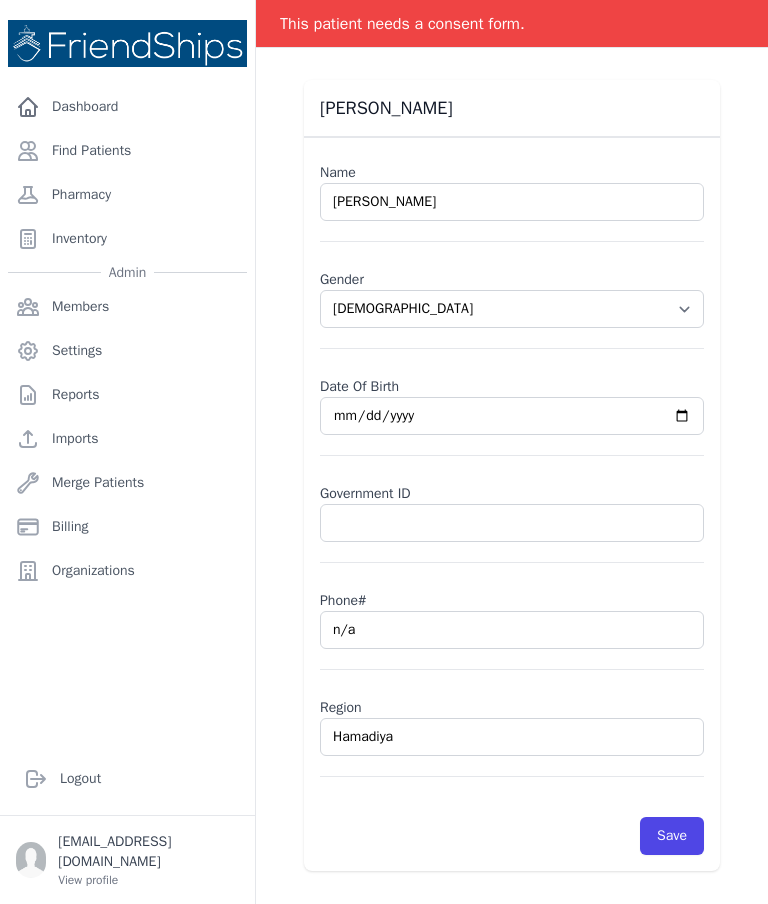 click on "n/a" at bounding box center [512, 630] 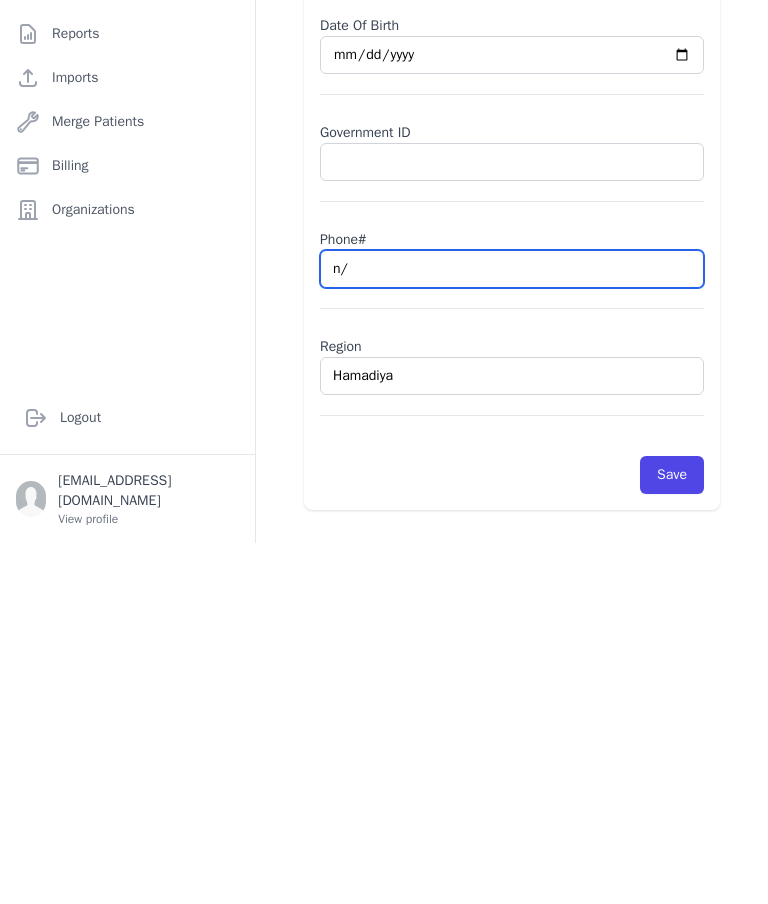 type on "n" 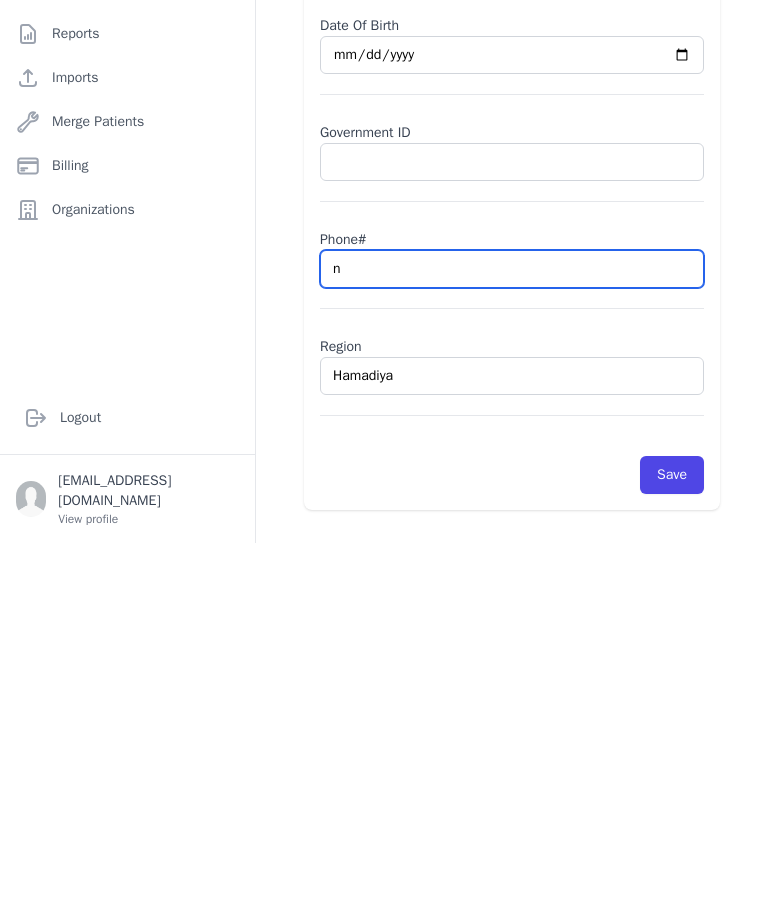select on "[DEMOGRAPHIC_DATA]" 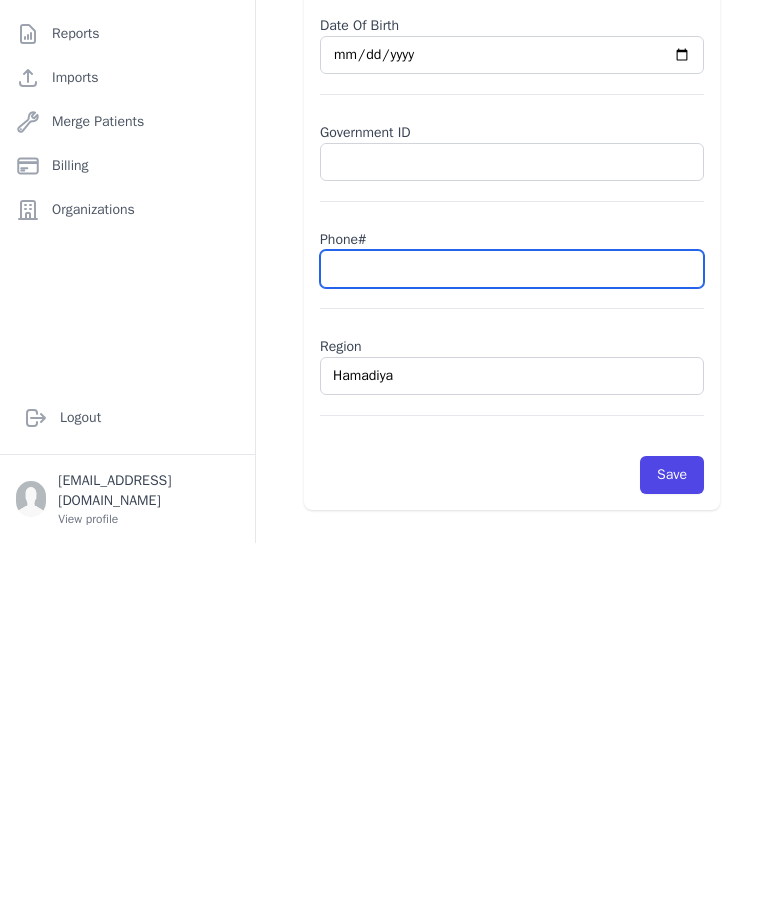 select on "[DEMOGRAPHIC_DATA]" 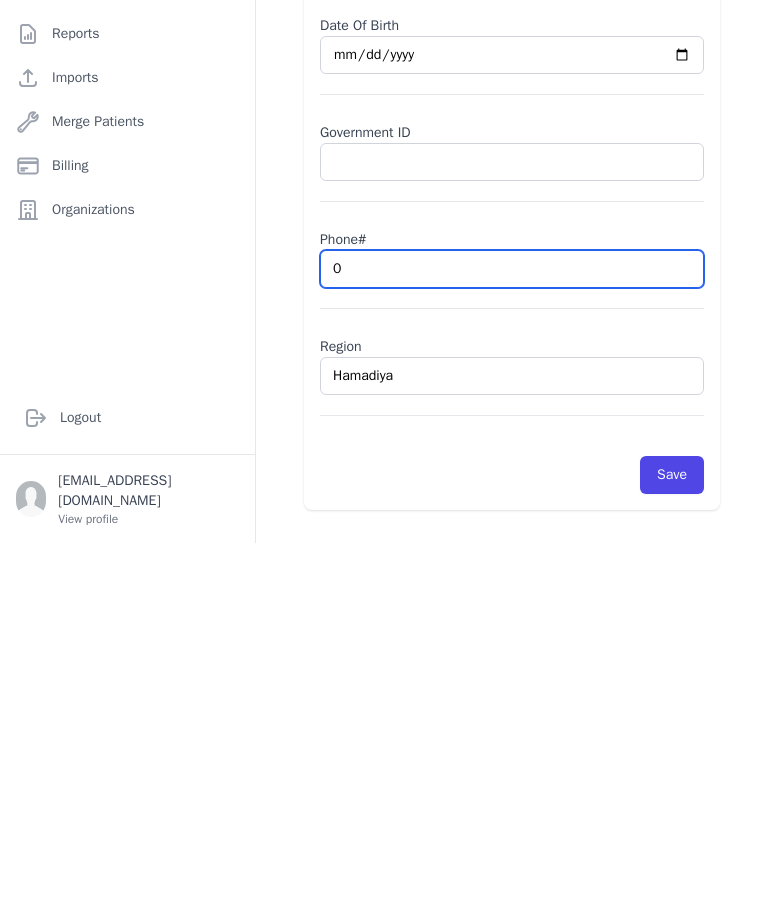 type on "09" 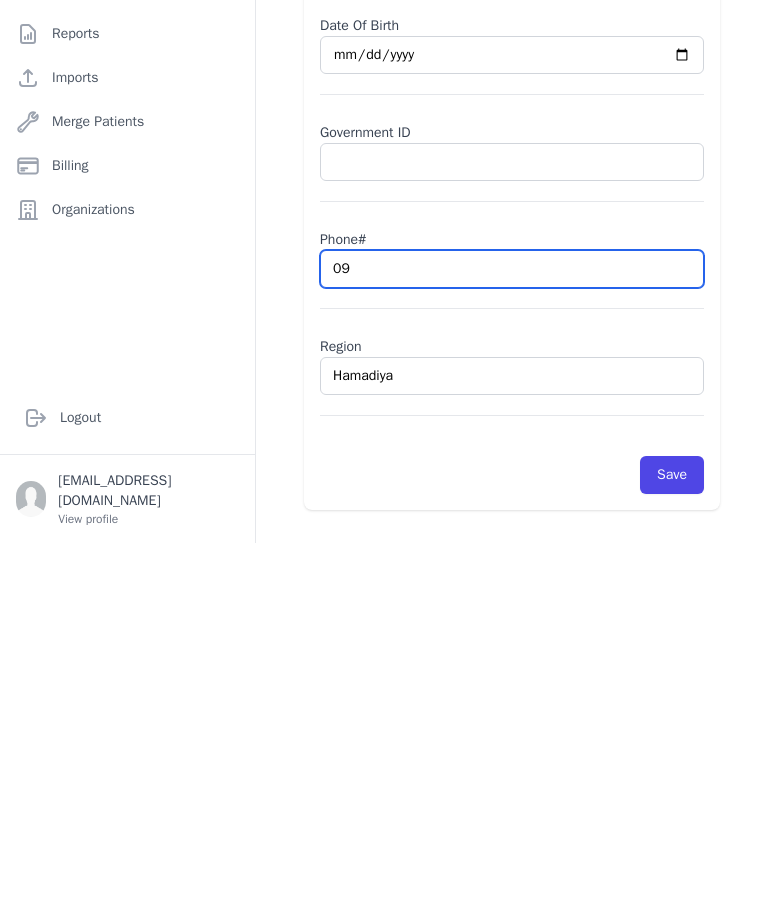 select on "[DEMOGRAPHIC_DATA]" 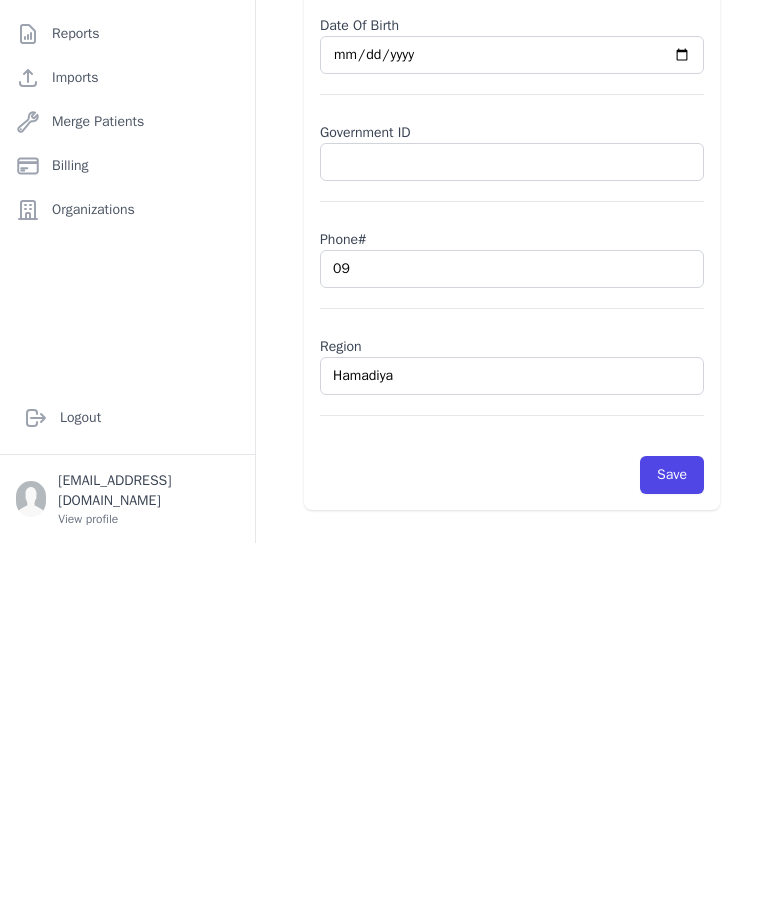 scroll, scrollTop: 80, scrollLeft: 0, axis: vertical 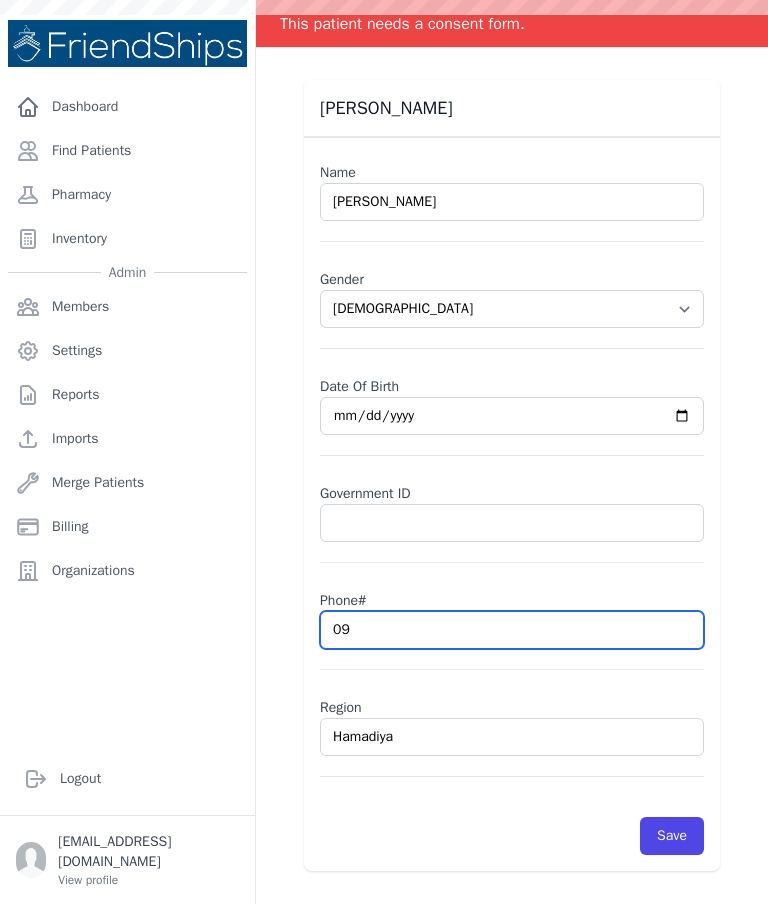 click on "09" at bounding box center [512, 630] 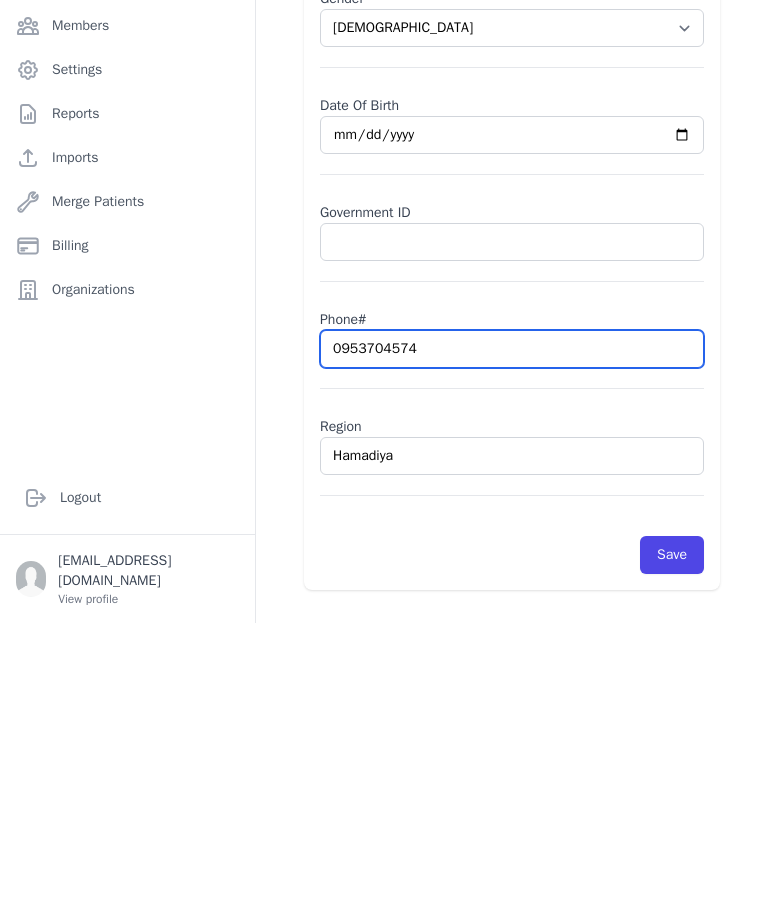 type on "0953704574" 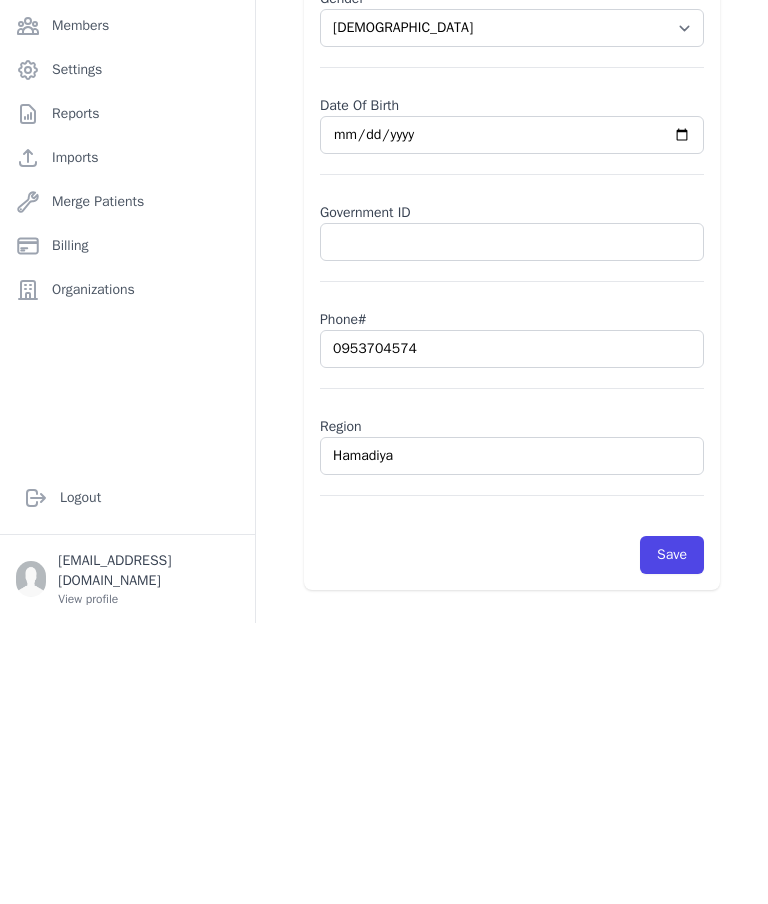 click on "Save" at bounding box center (672, 836) 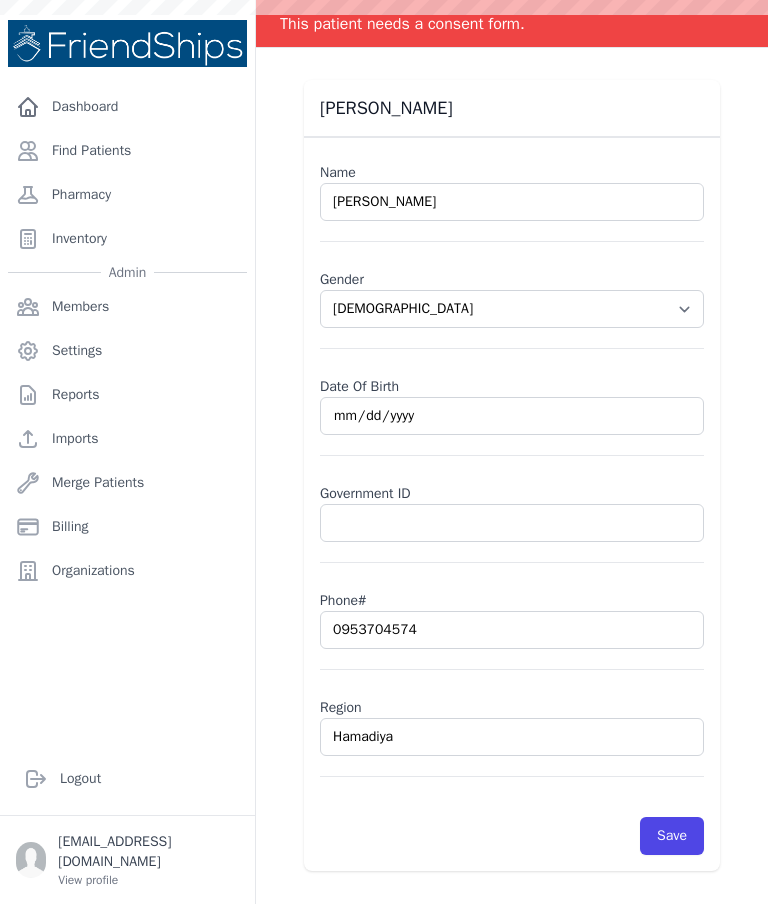 scroll, scrollTop: 0, scrollLeft: 0, axis: both 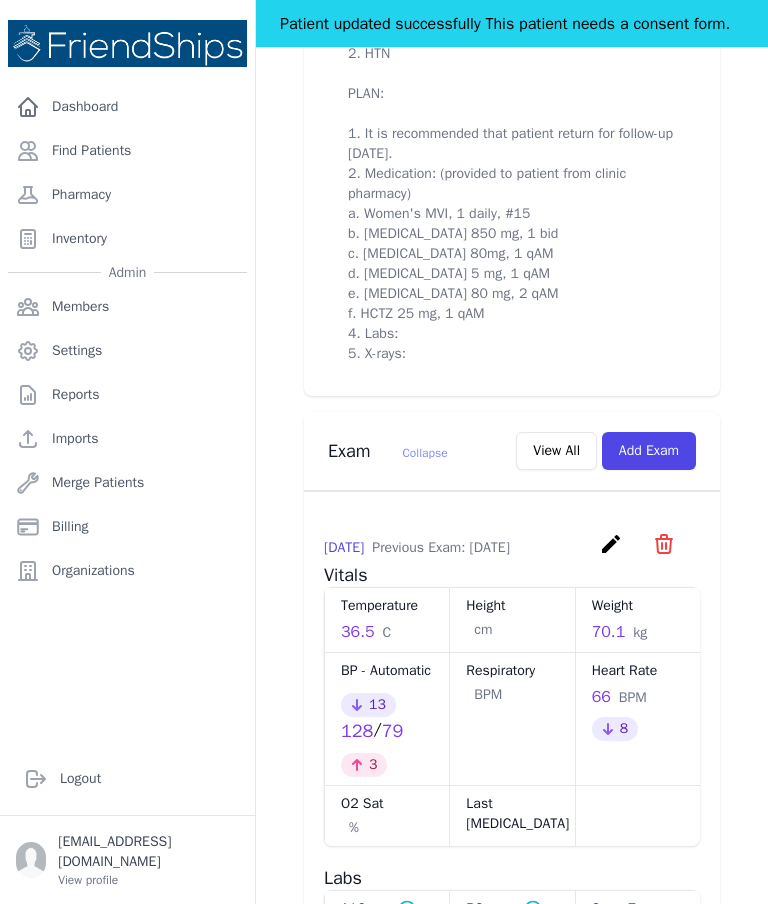 click on "Add Exam" at bounding box center [649, 451] 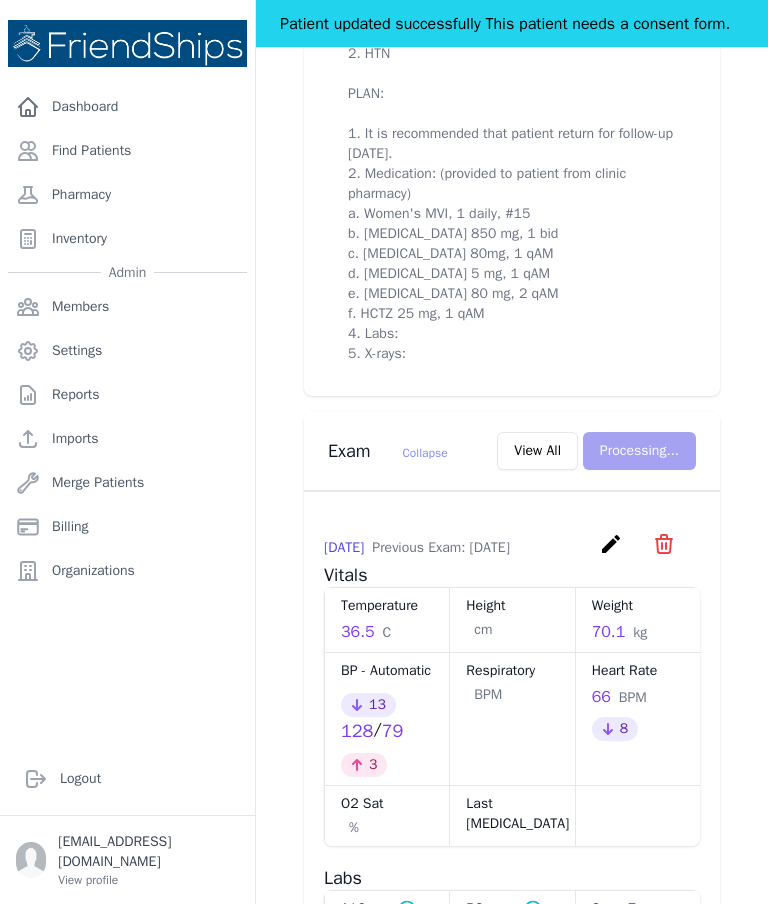 scroll, scrollTop: 0, scrollLeft: 0, axis: both 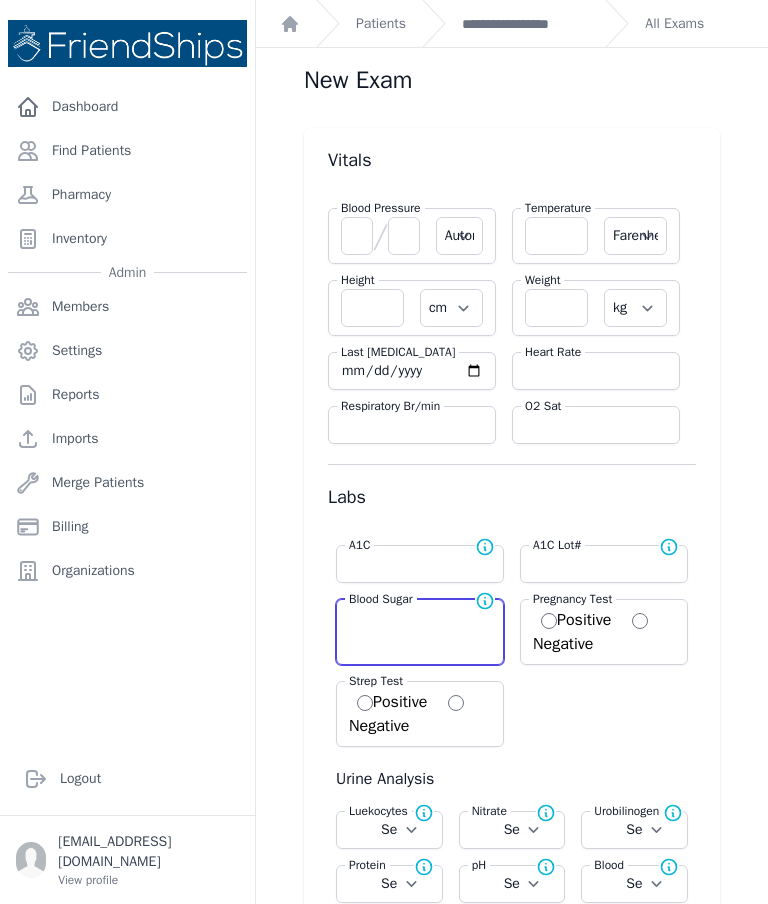 click at bounding box center [420, 618] 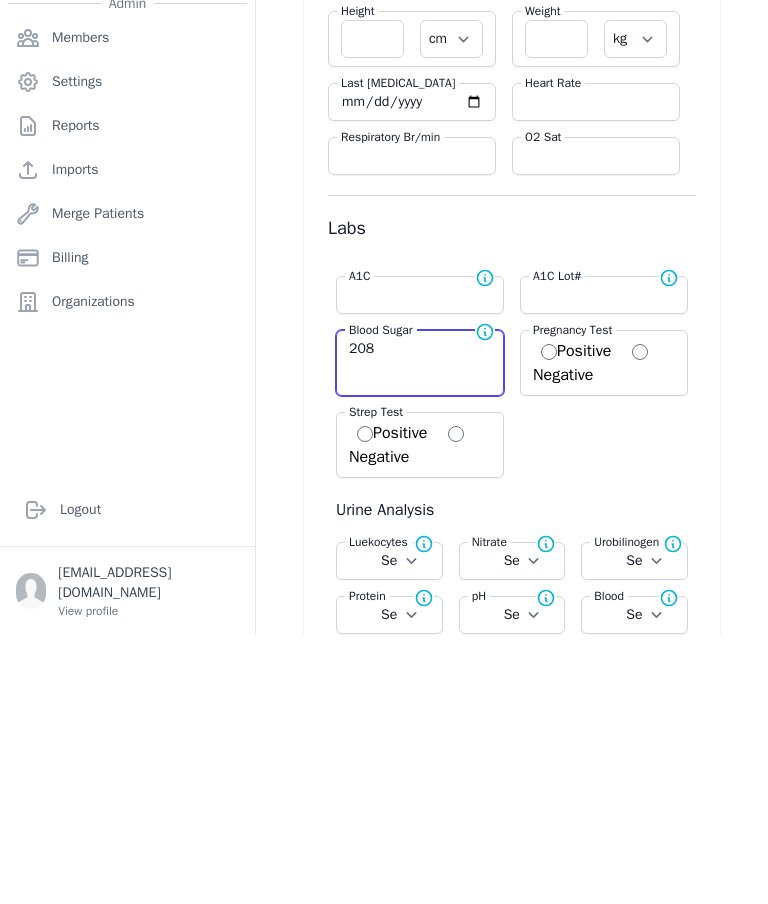 scroll, scrollTop: 0, scrollLeft: 0, axis: both 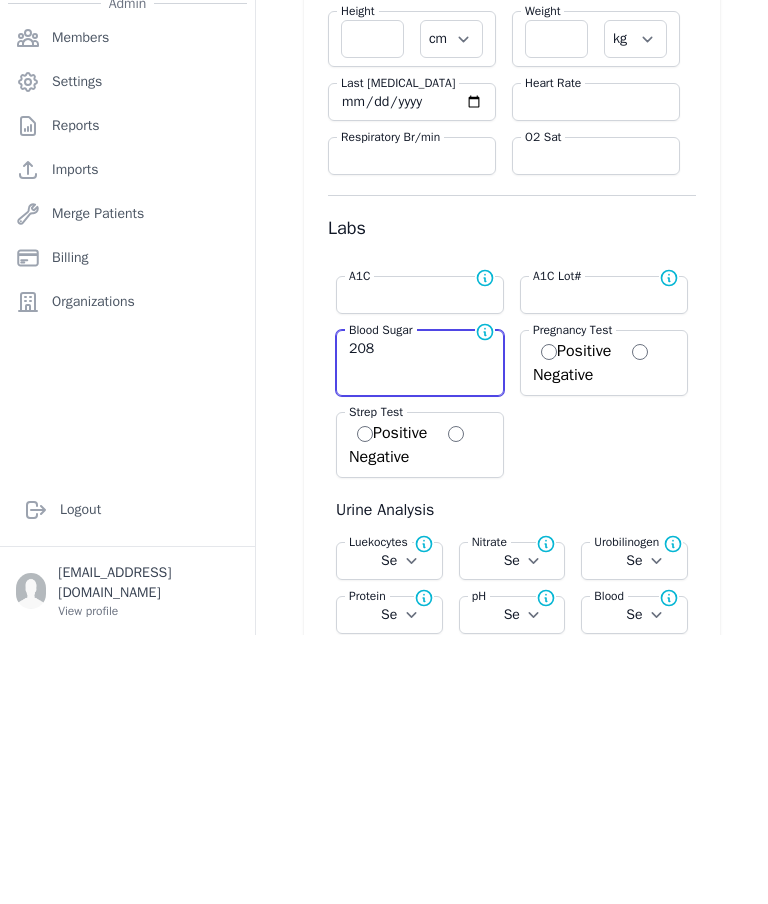 type on "208" 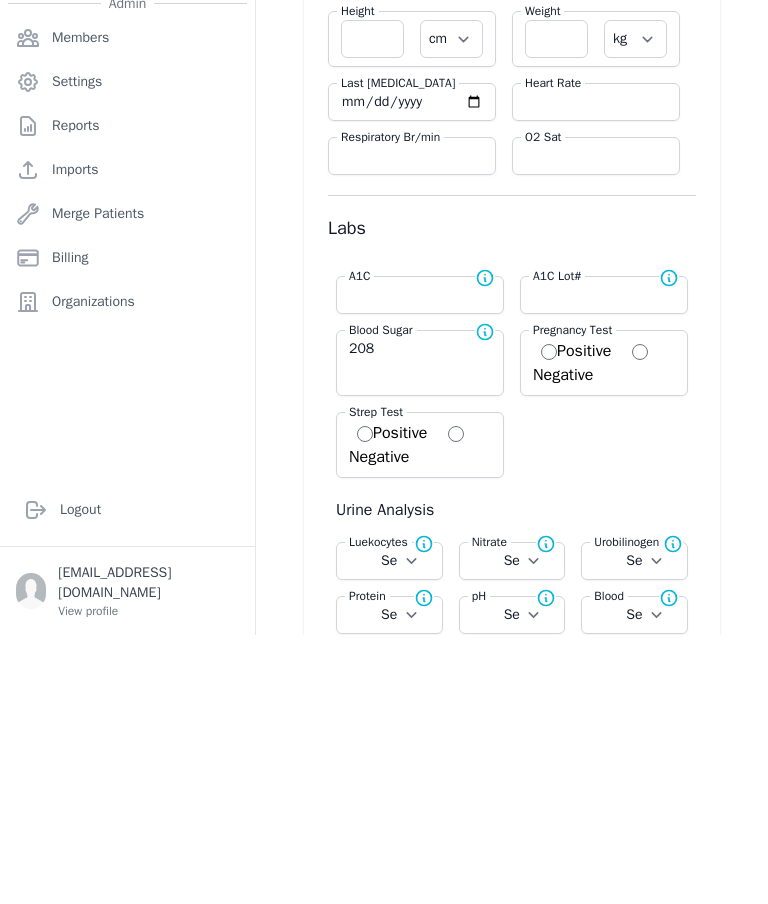 click on "Vitals
Blood Pressure
/
Automatic Manual
Temperature
Farenheit Celcius
Height
cm in
Weight
kg lb
Last Menstrual Cycle
Respiratory Br/min
Heart Rate
O2 Sat" at bounding box center [512, 2769] 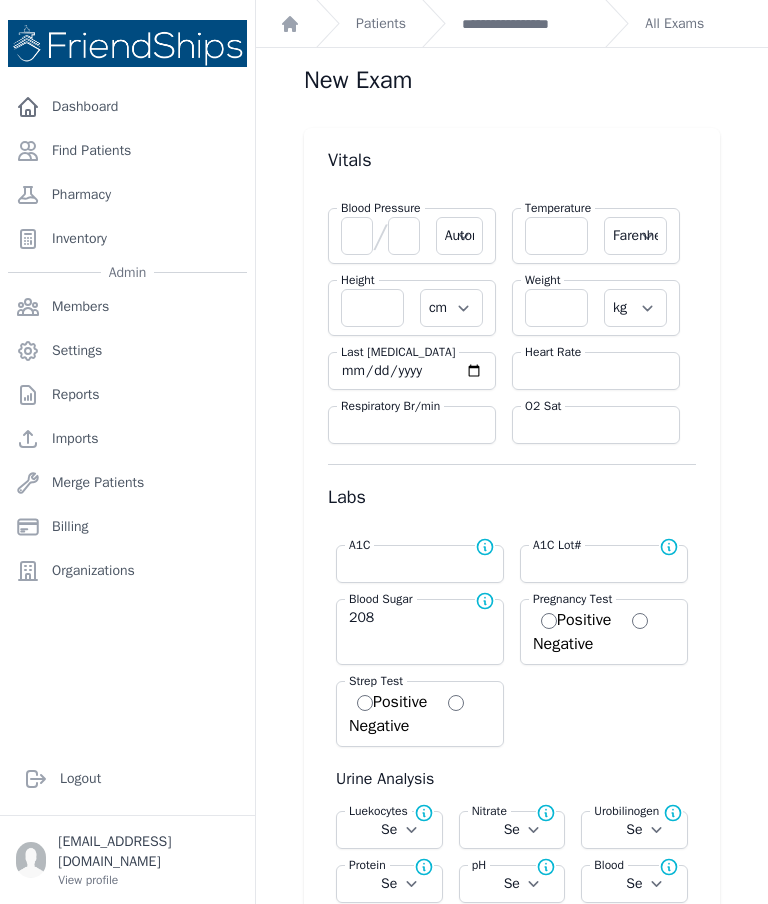 select on "Automatic" 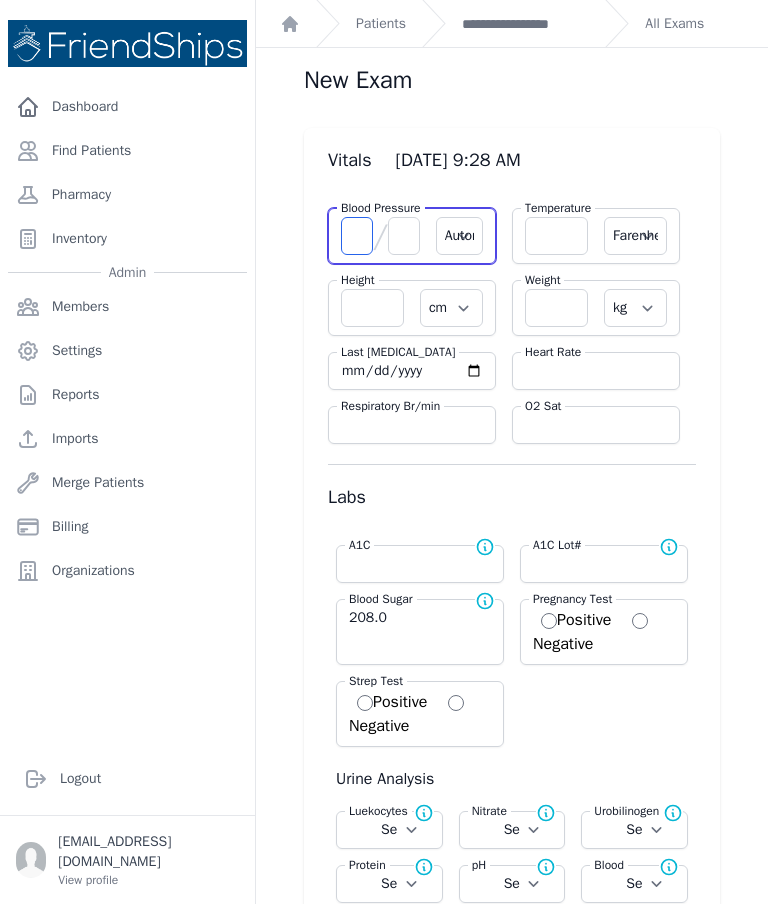 click at bounding box center (357, 236) 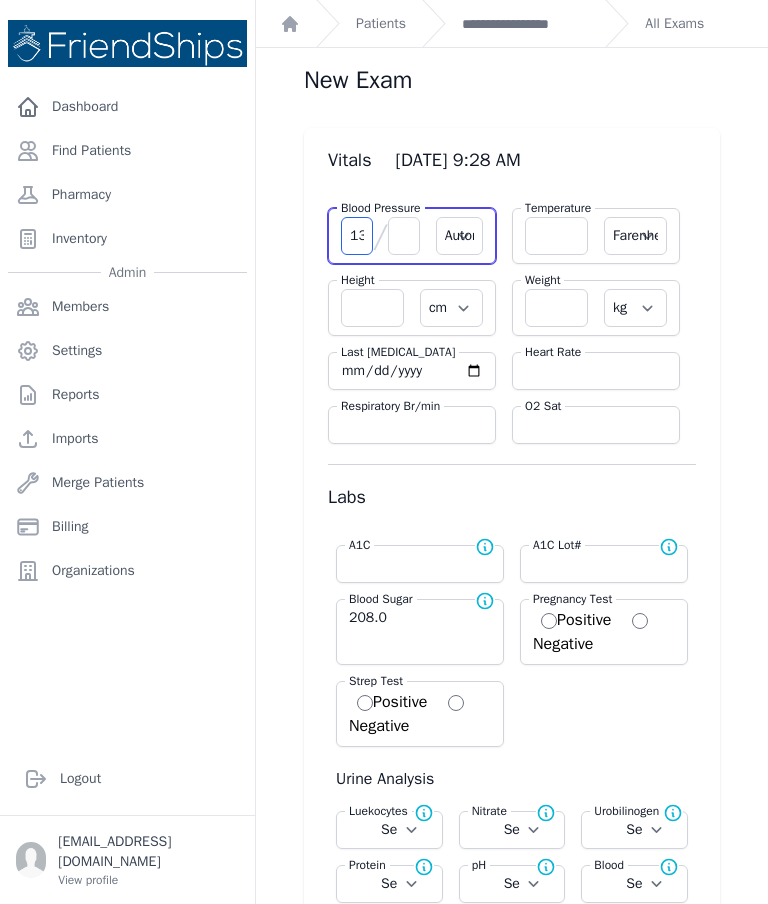 type on "139" 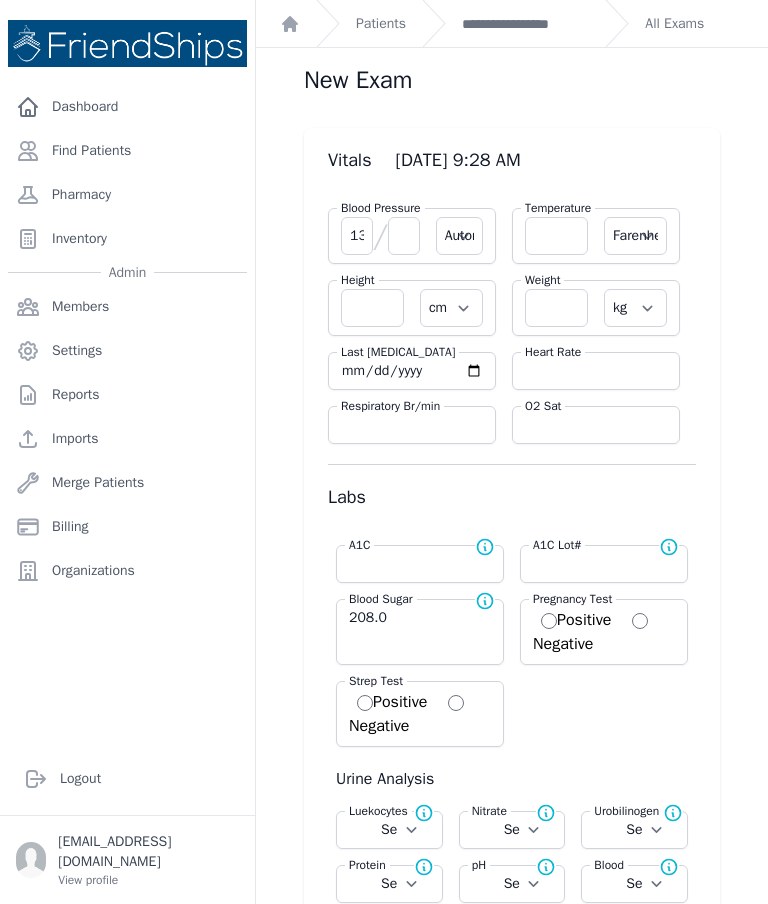 click at bounding box center [404, 236] 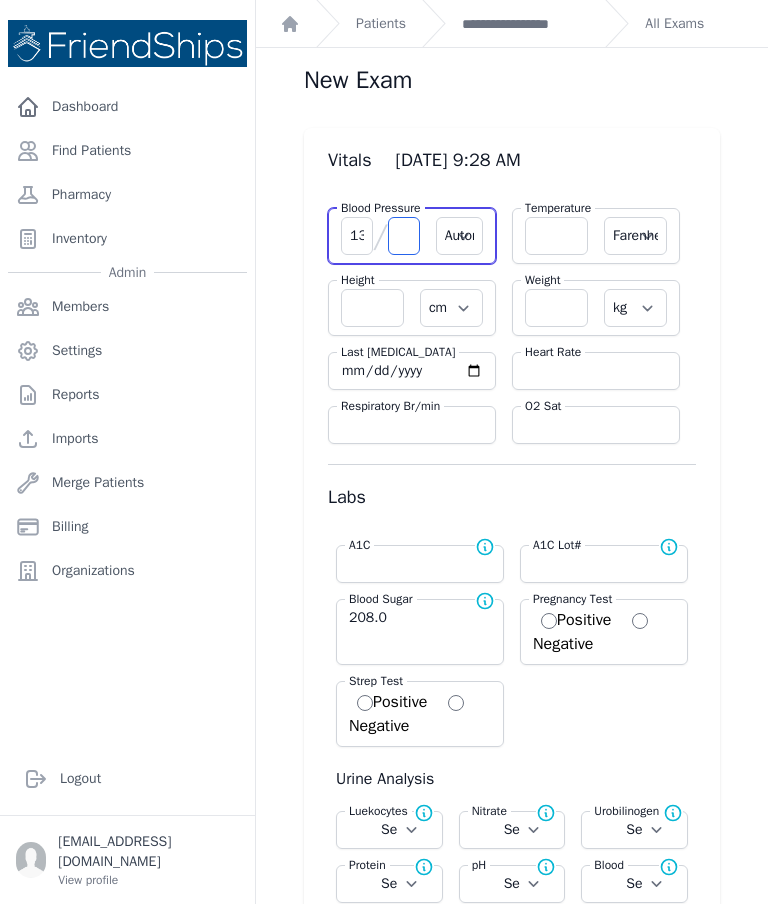 select on "Automatic" 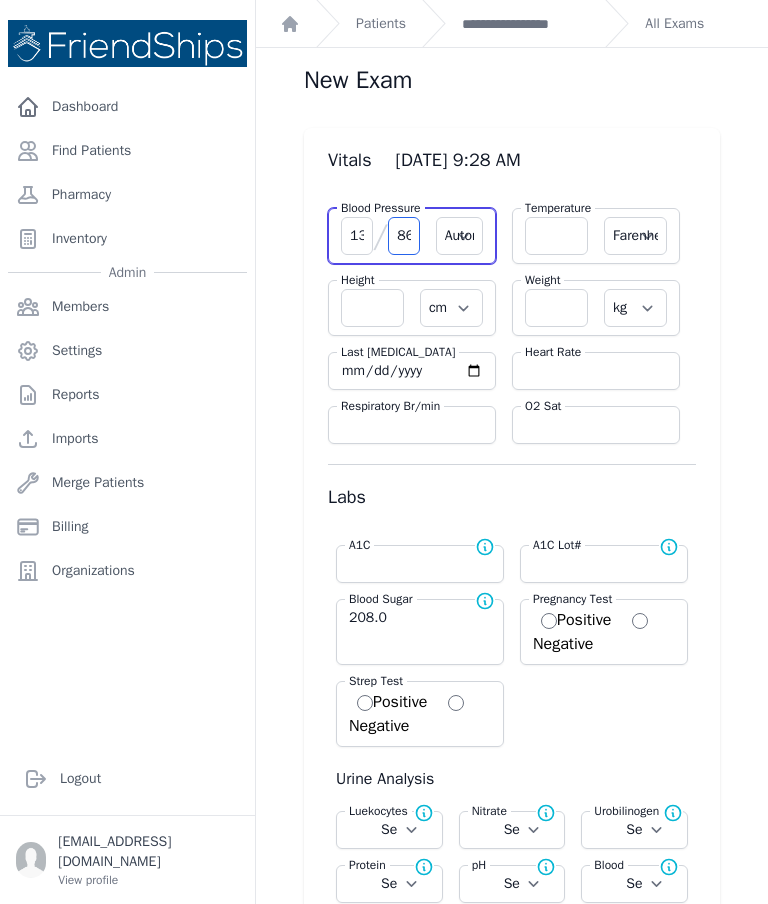 type on "86" 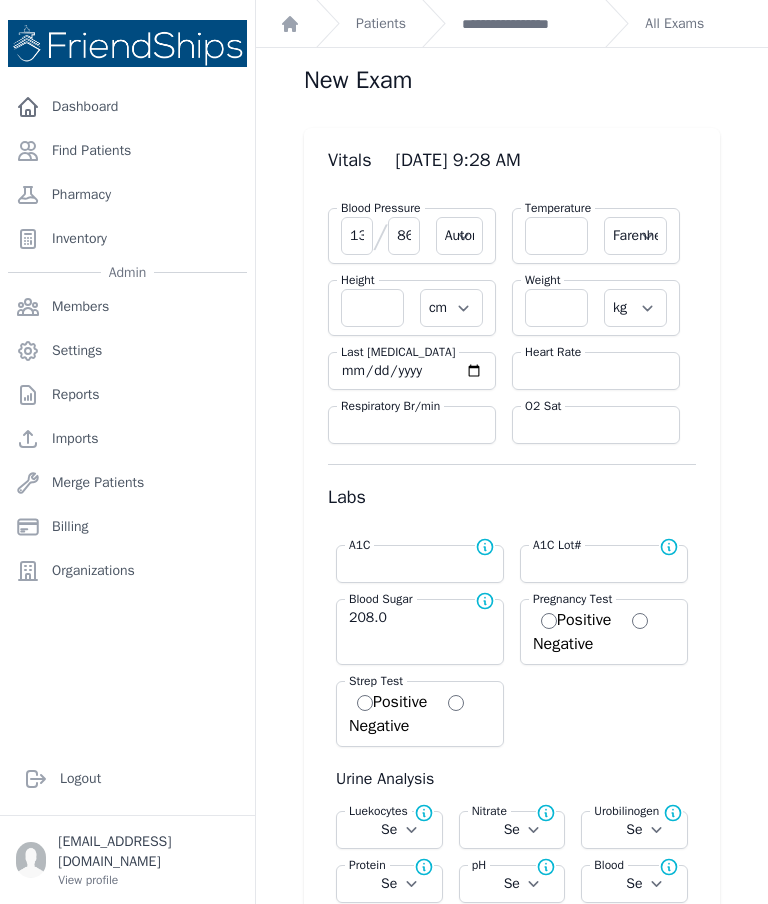 click at bounding box center (596, 371) 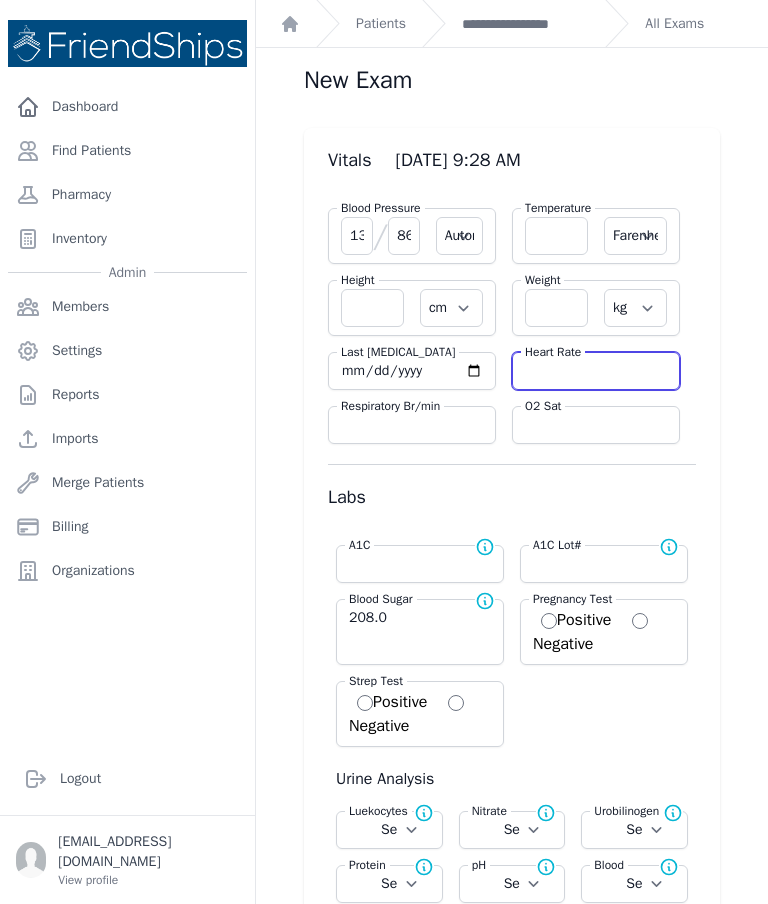 select on "Automatic" 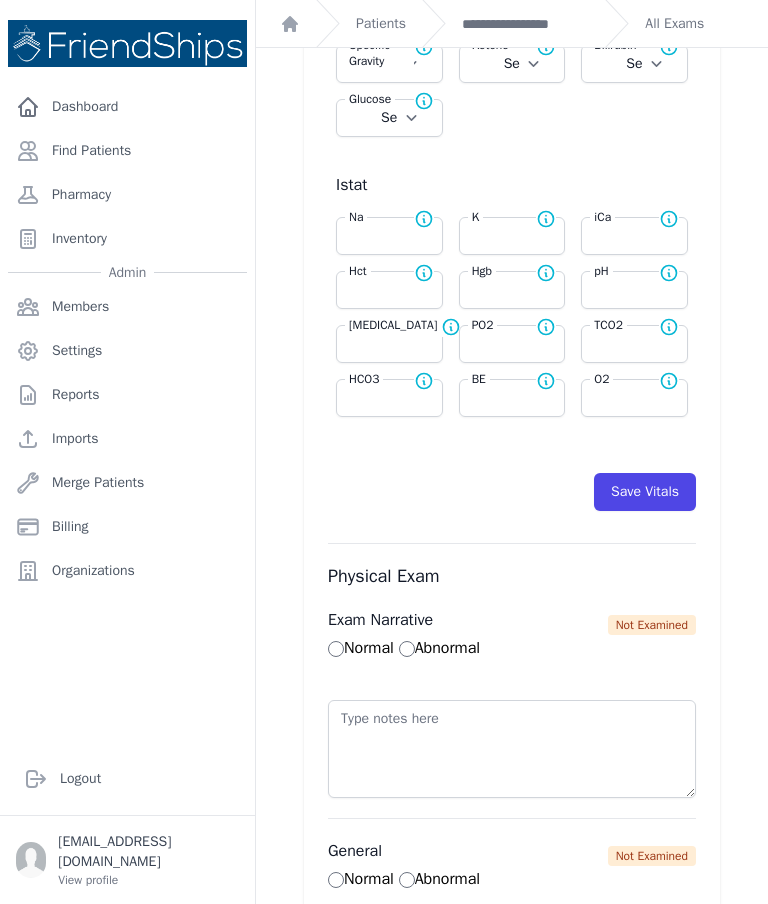 scroll, scrollTop: 879, scrollLeft: 0, axis: vertical 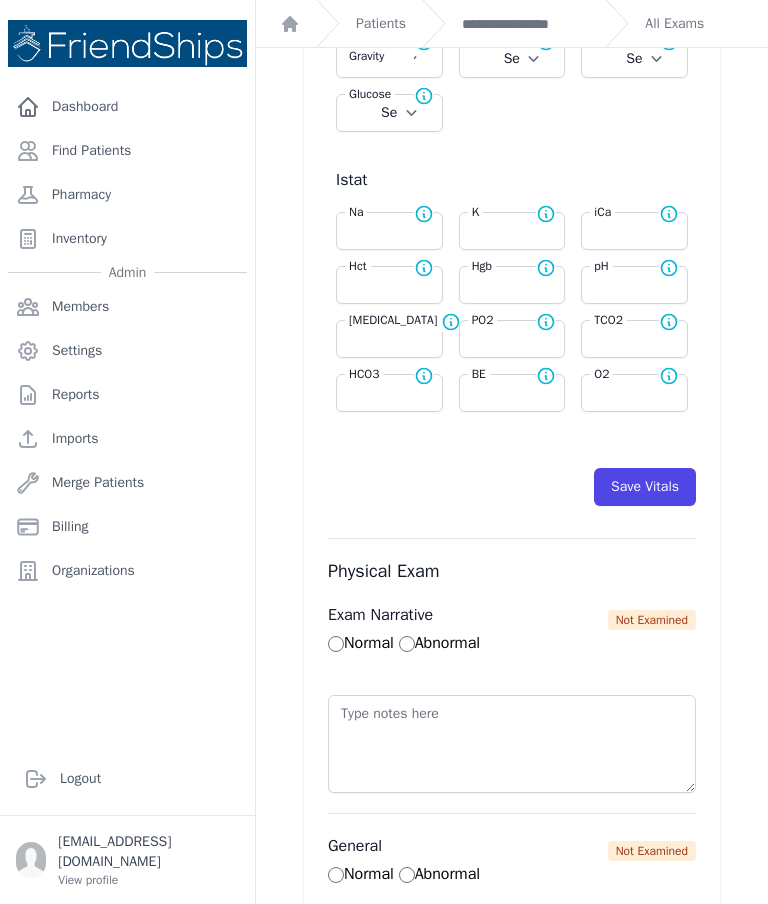 type on "68" 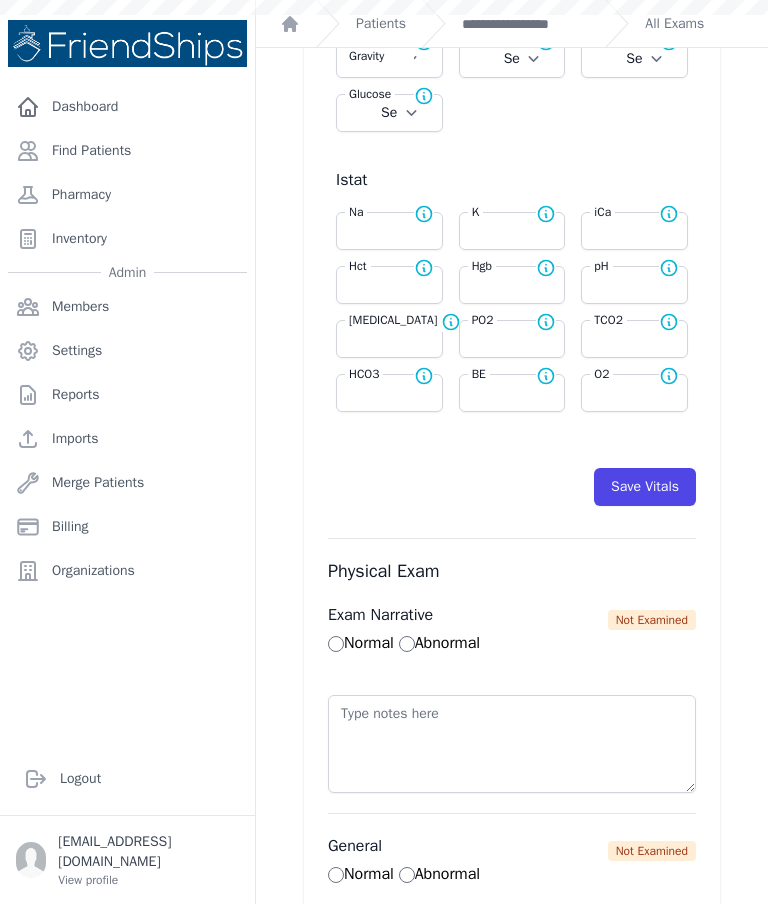 select on "Automatic" 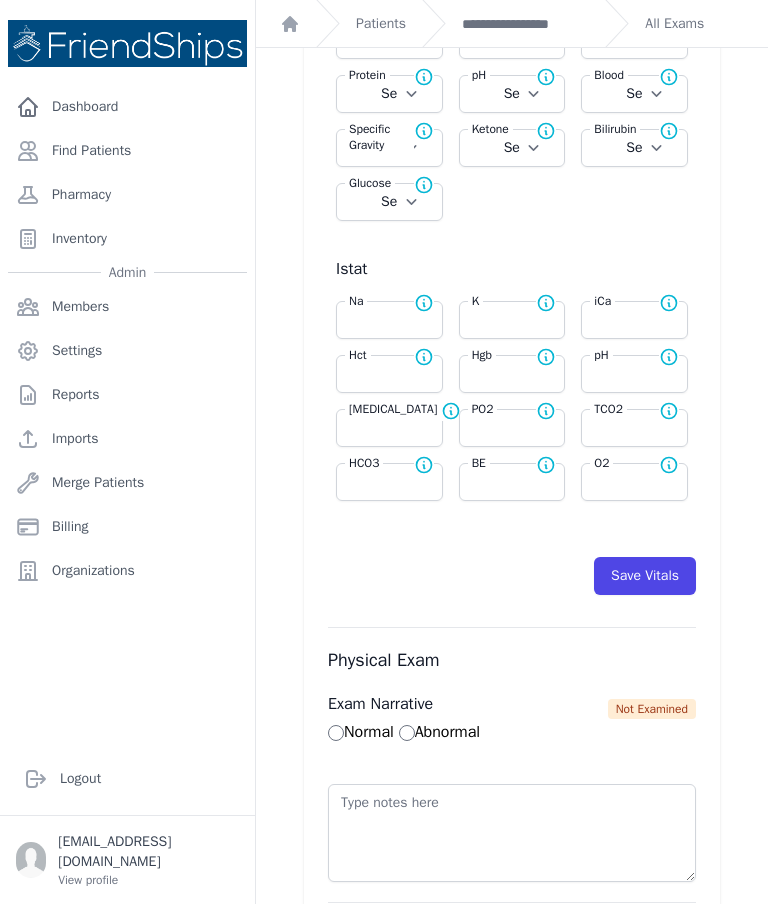 scroll, scrollTop: 790, scrollLeft: 0, axis: vertical 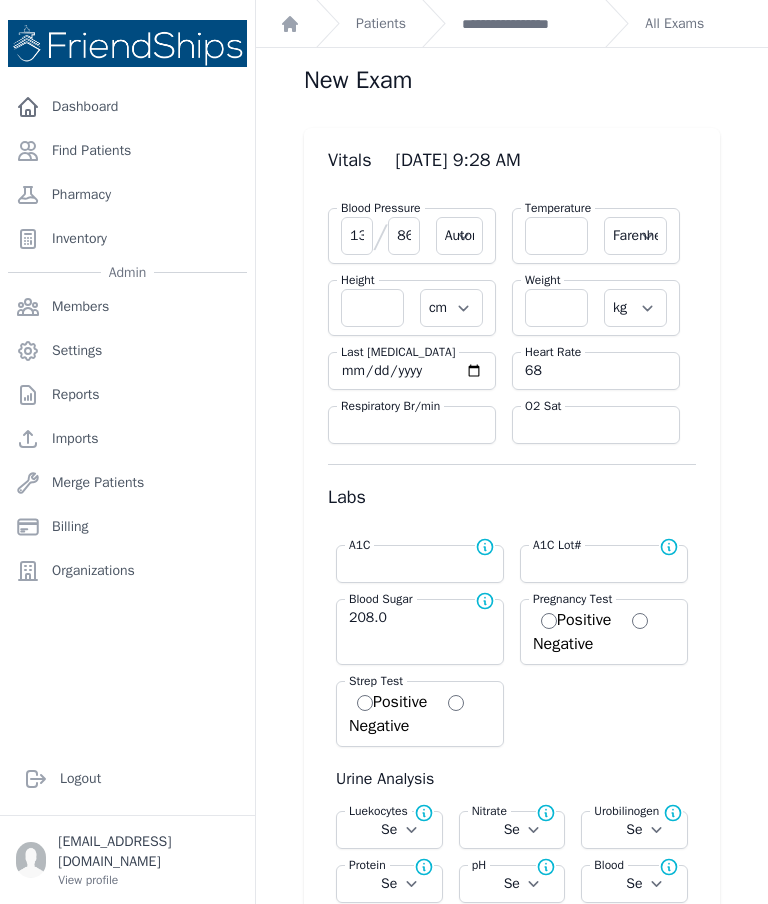 click on "**********" at bounding box center [525, 24] 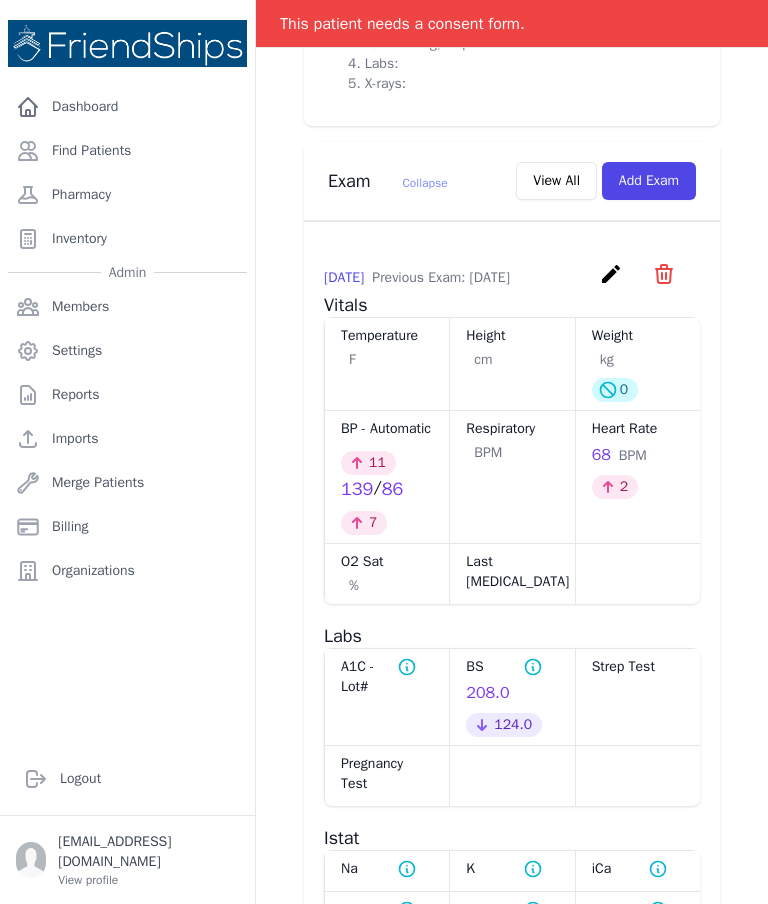 scroll, scrollTop: 1560, scrollLeft: 0, axis: vertical 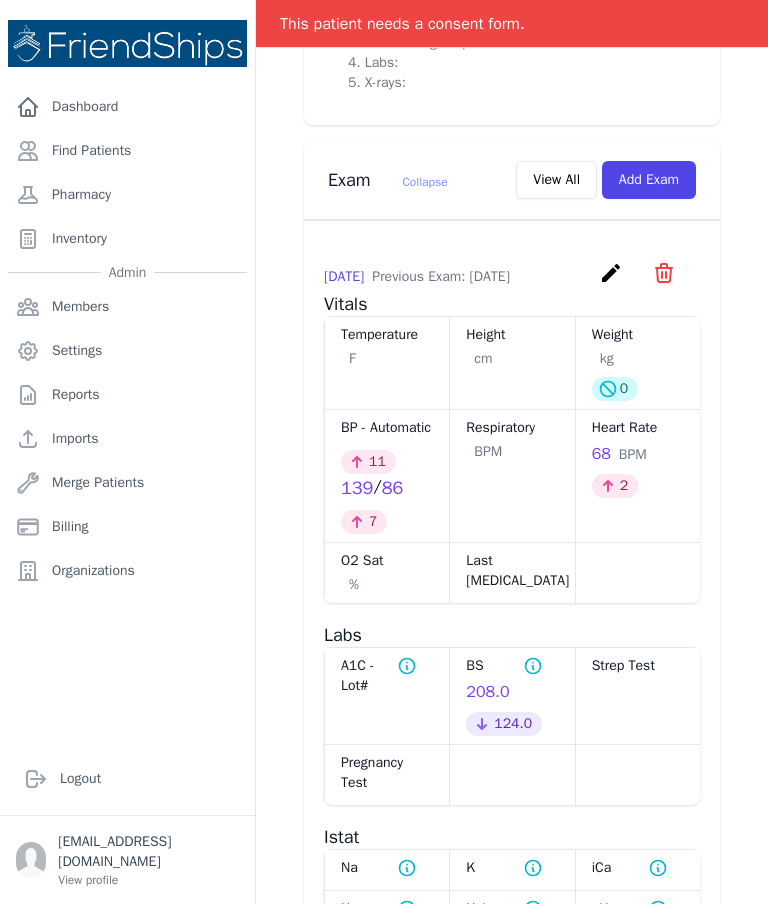 click on "create" at bounding box center (613, 280) 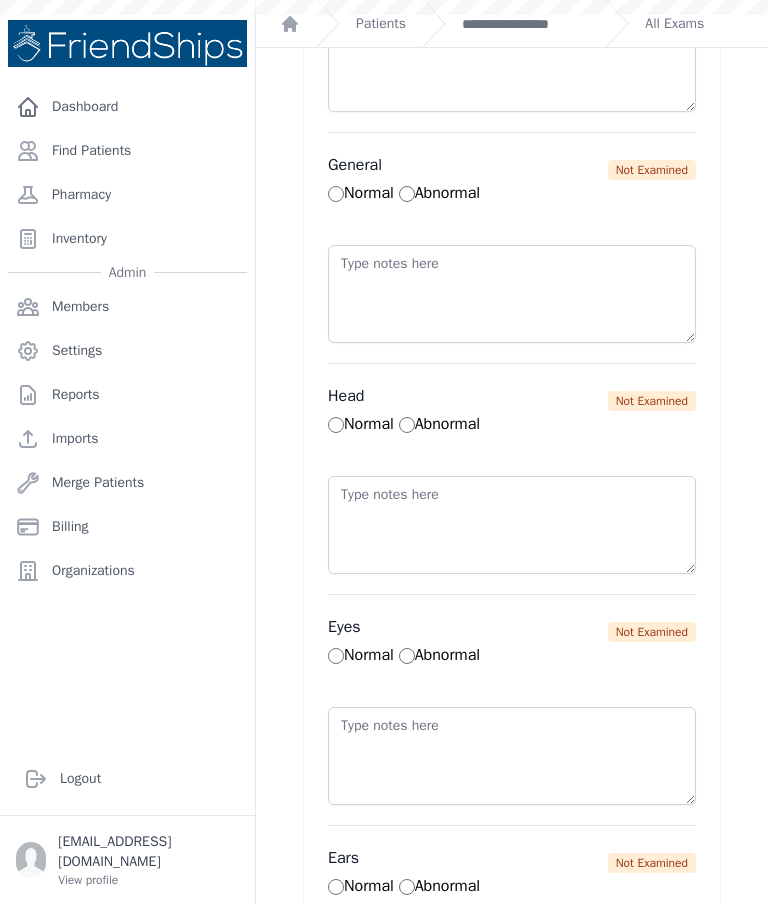 scroll, scrollTop: 0, scrollLeft: 0, axis: both 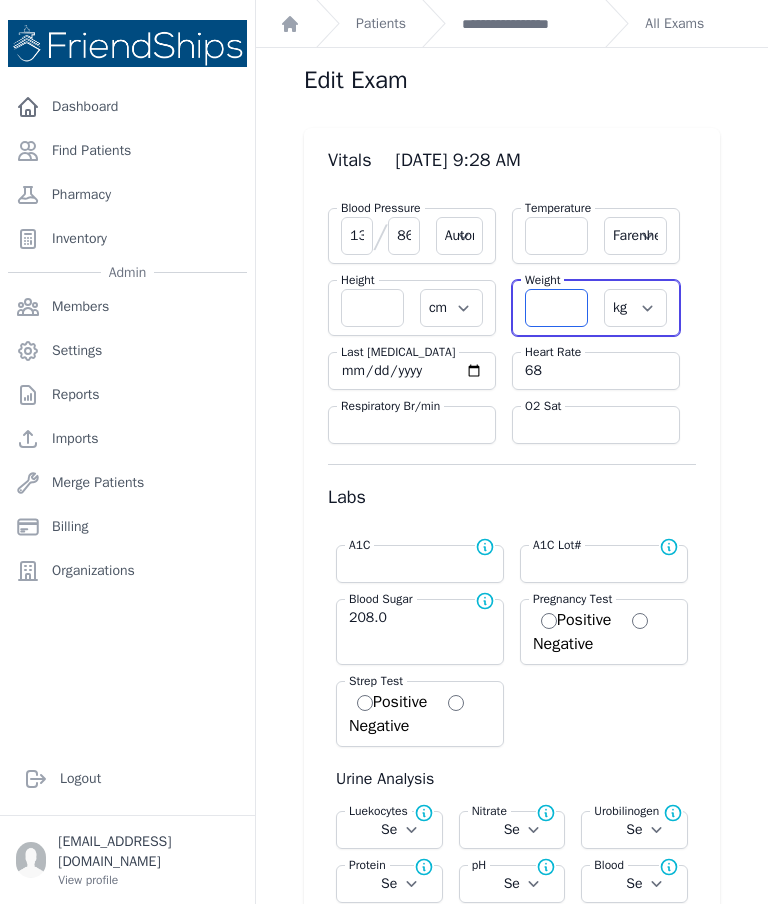 click at bounding box center [556, 308] 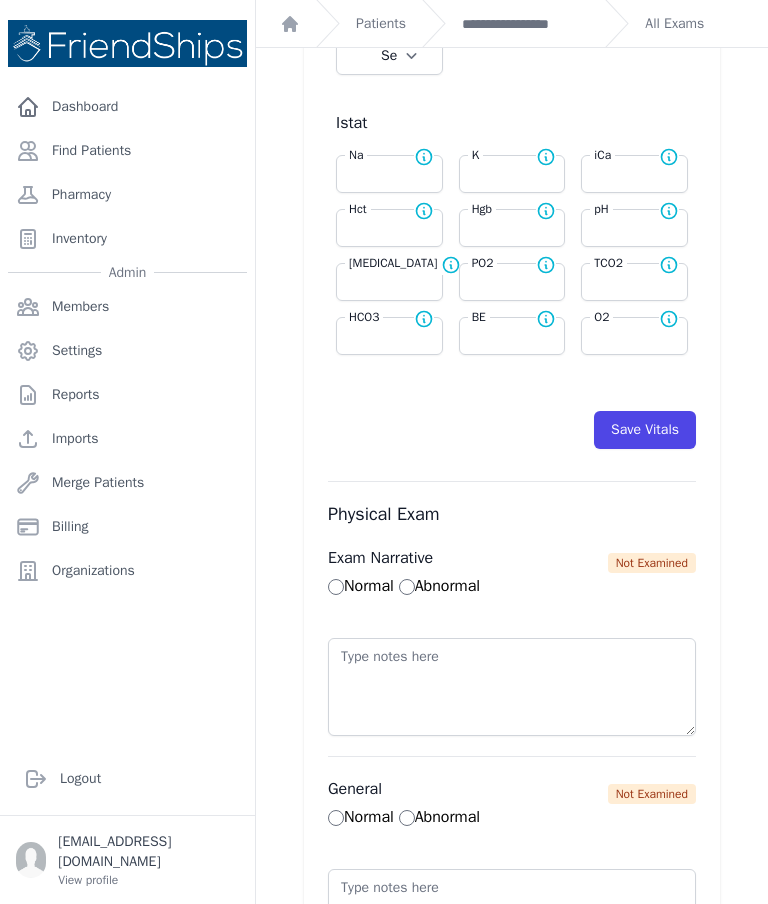 scroll, scrollTop: 1016, scrollLeft: 0, axis: vertical 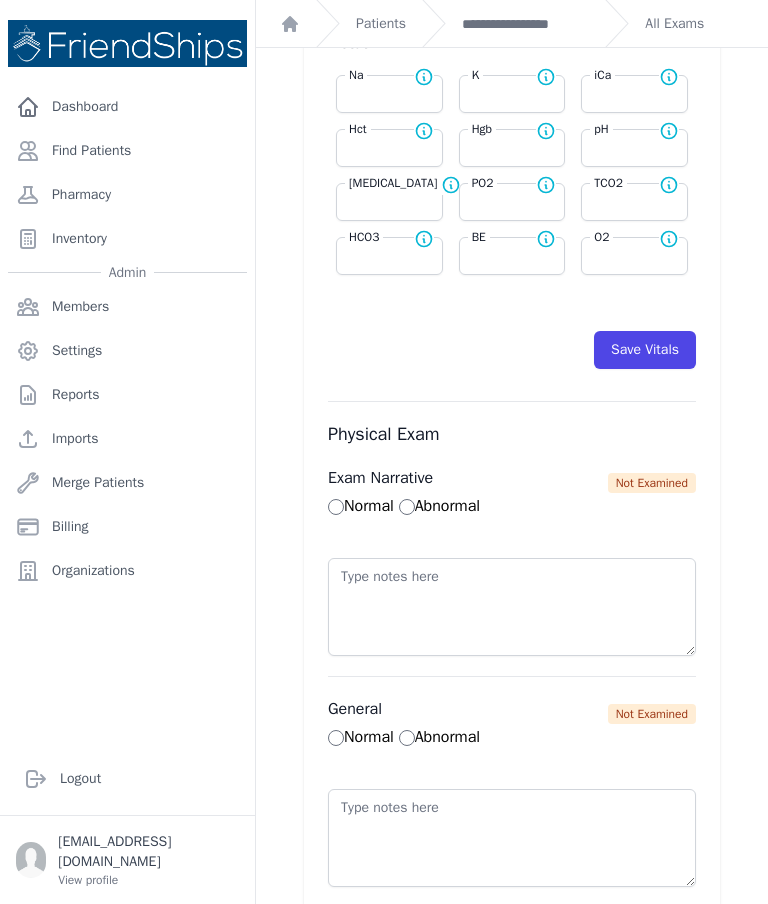 type on "70" 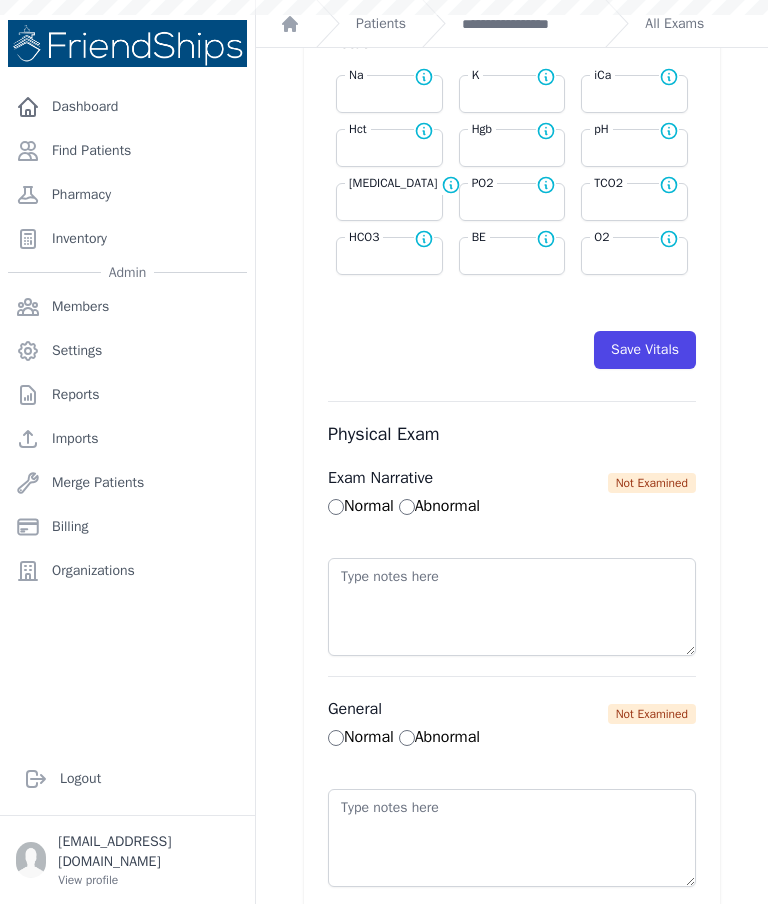 select on "Automatic" 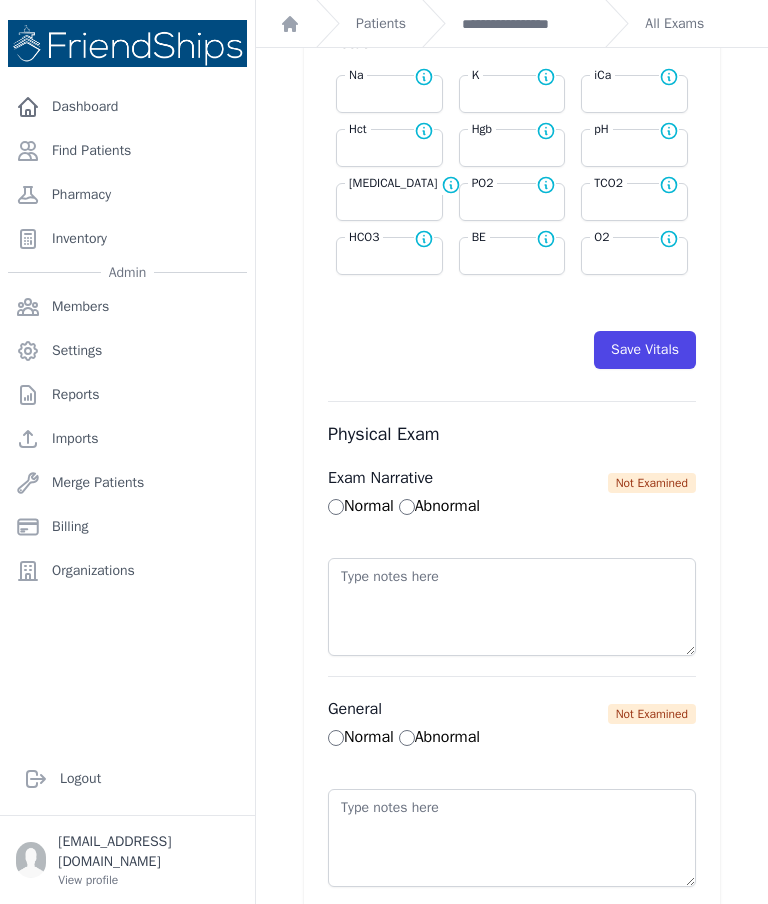click on "**********" at bounding box center (525, 24) 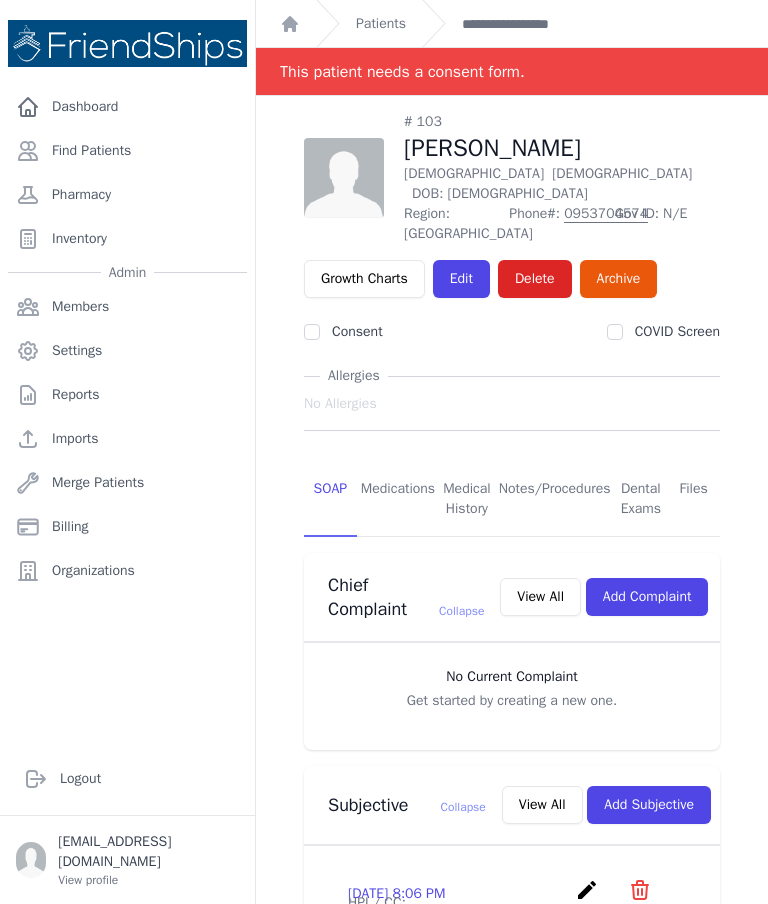 scroll, scrollTop: 0, scrollLeft: 0, axis: both 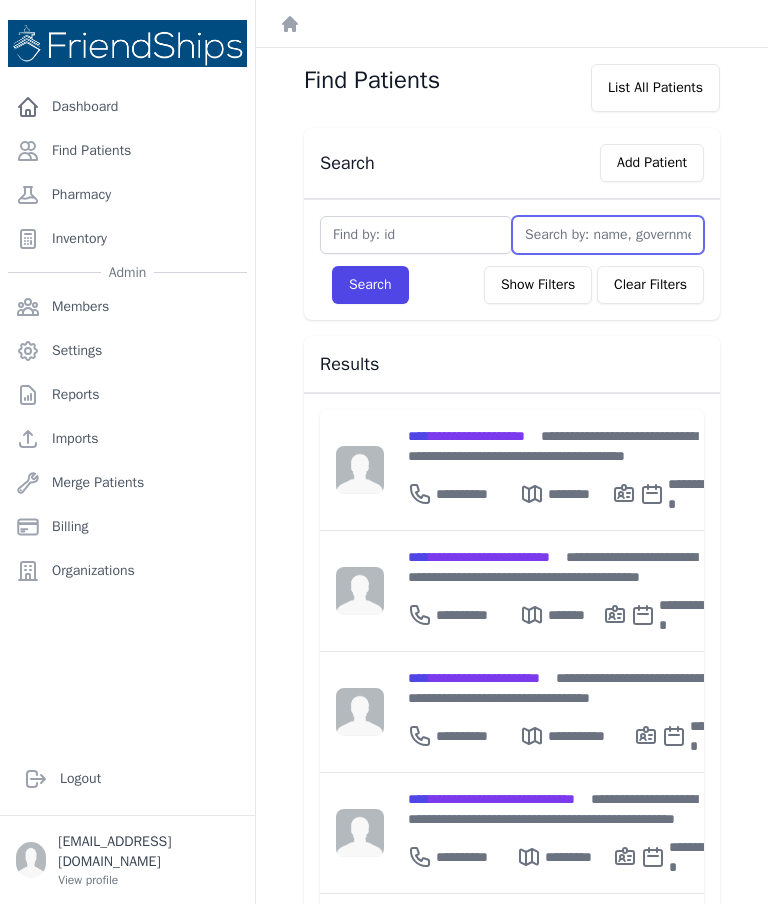 click at bounding box center (608, 235) 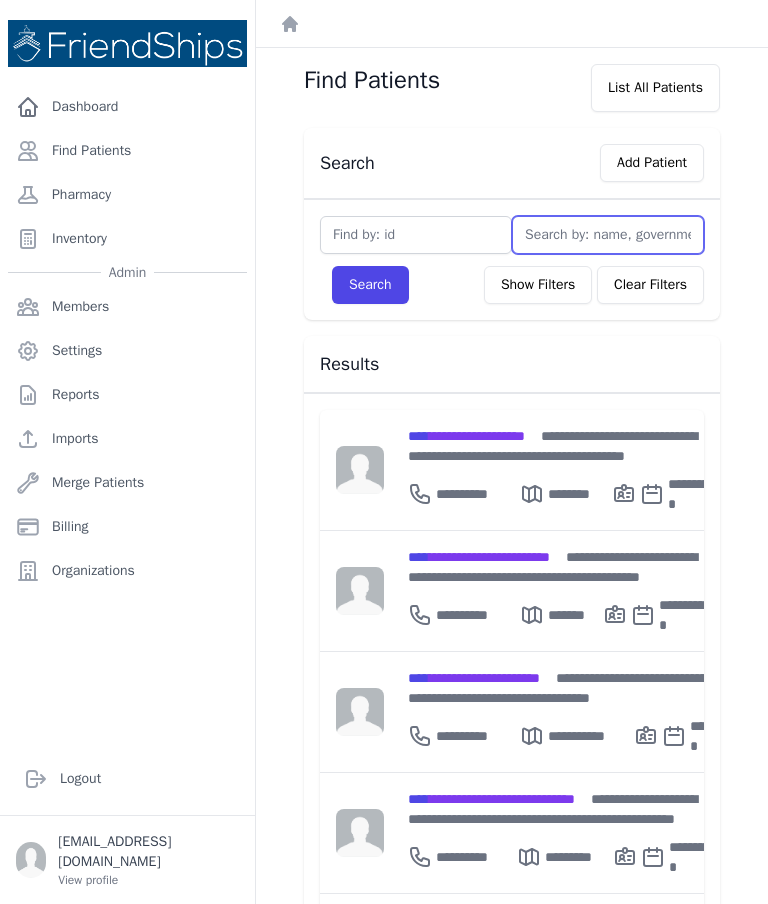 type on "M" 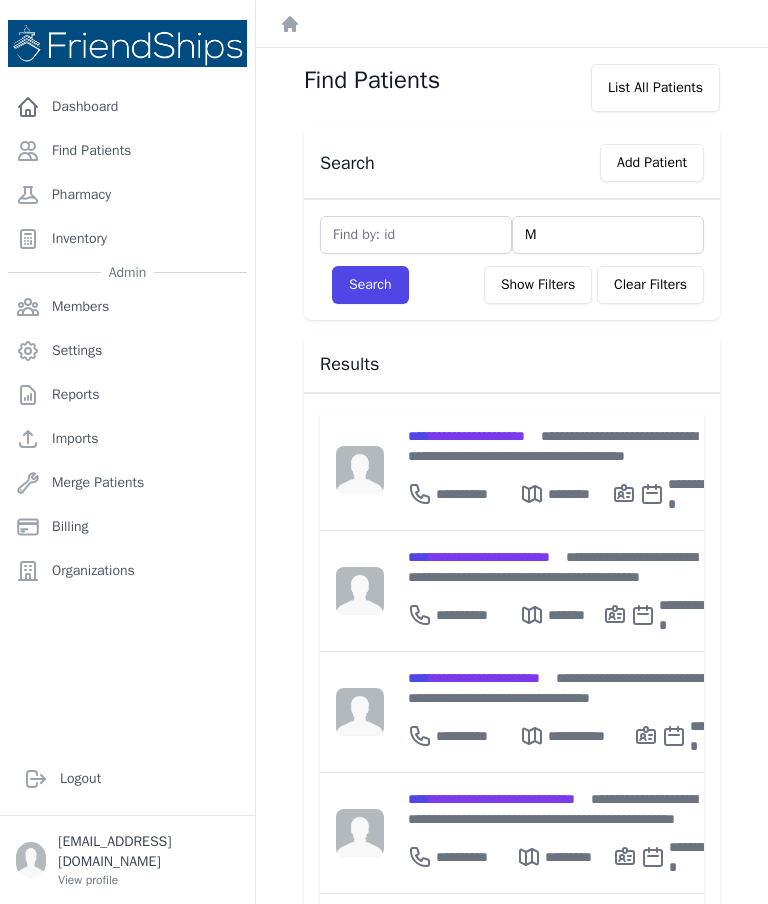 type on "Ma" 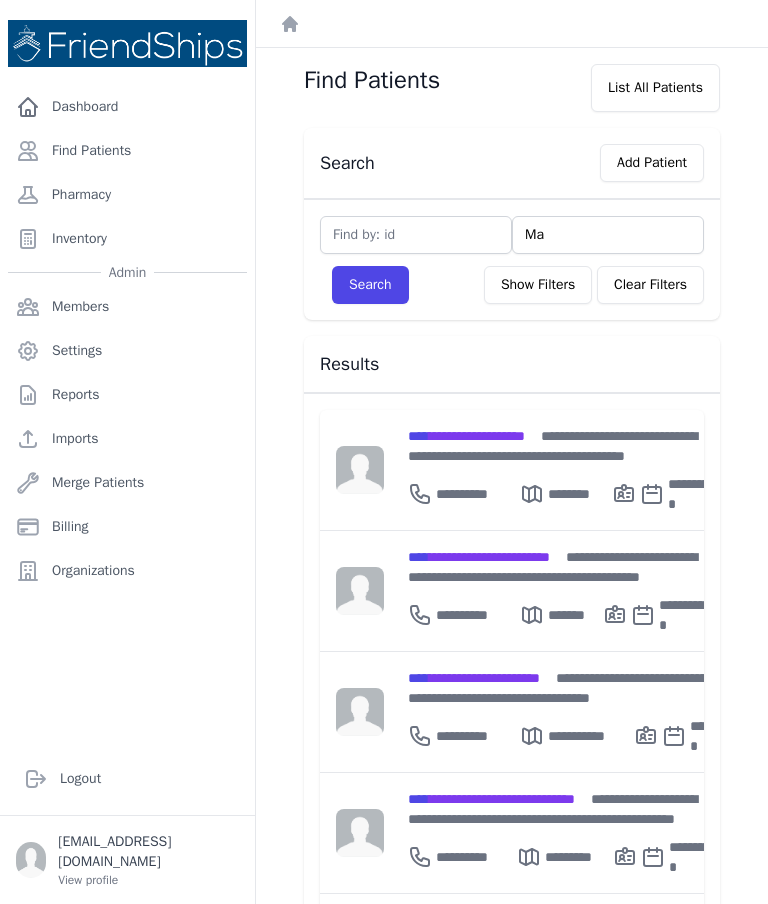 type on "Mar" 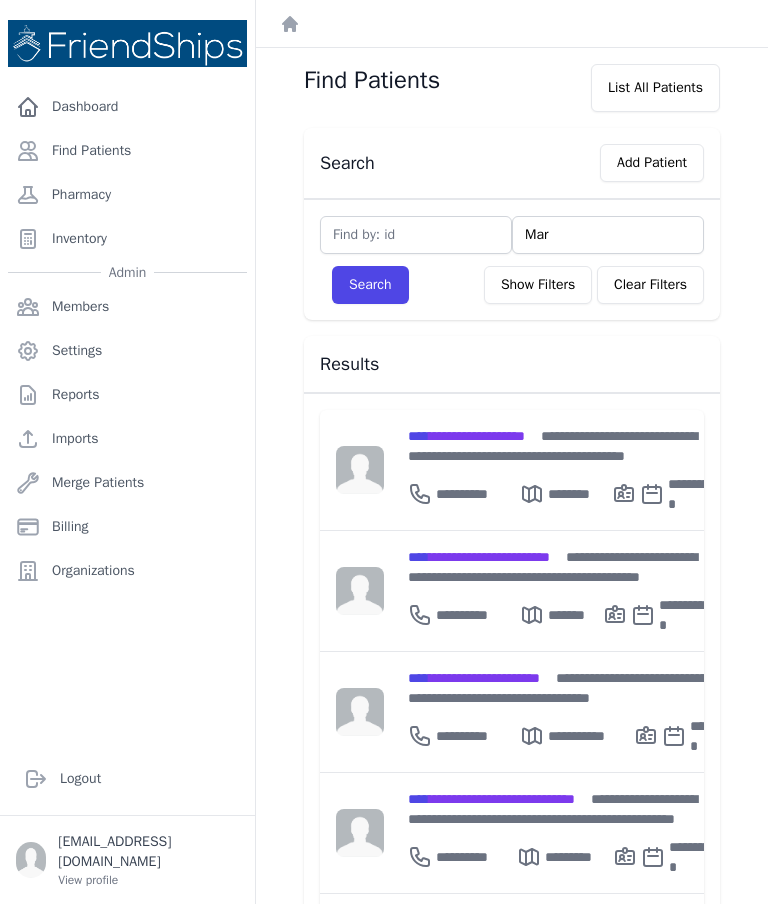 type on "Maryam" 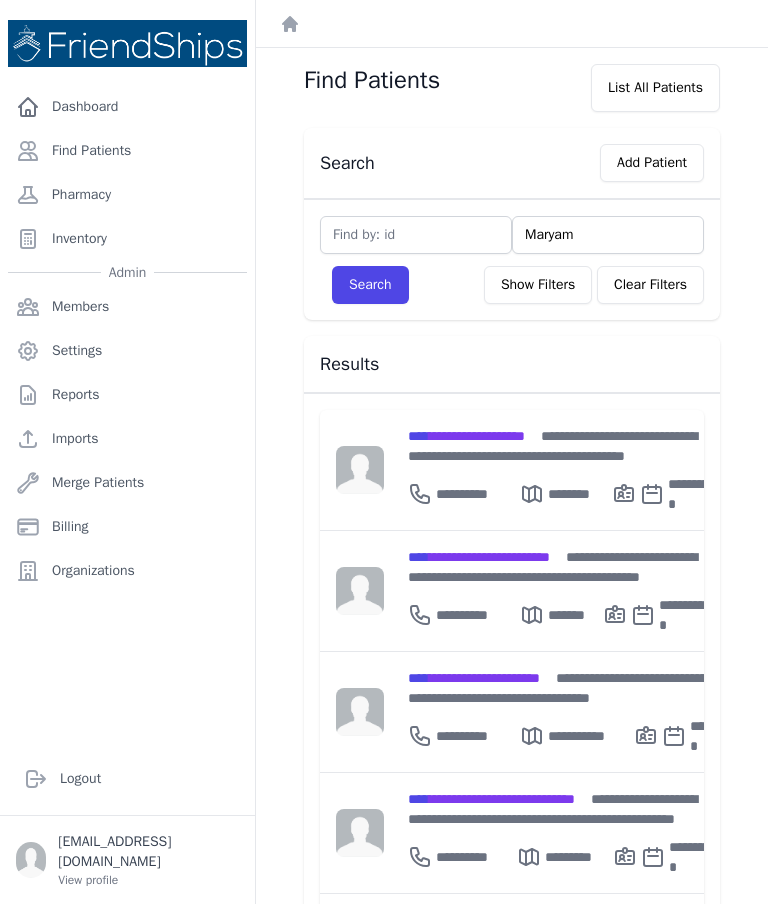 click on "Search" at bounding box center (370, 285) 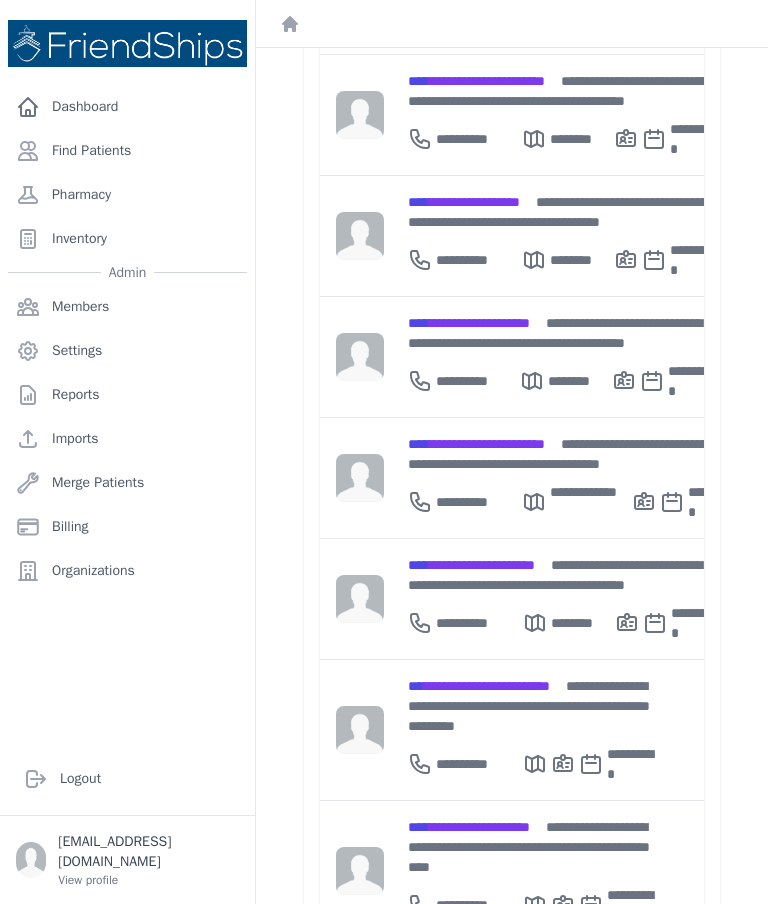 scroll, scrollTop: 501, scrollLeft: 0, axis: vertical 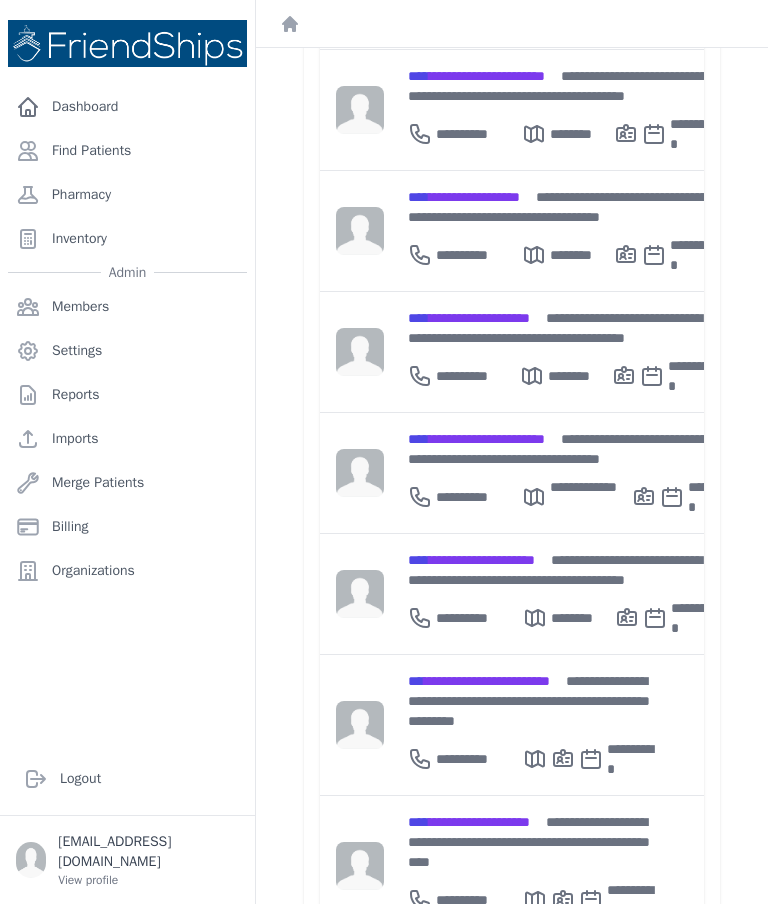 click on "**********" at bounding box center [529, 701] 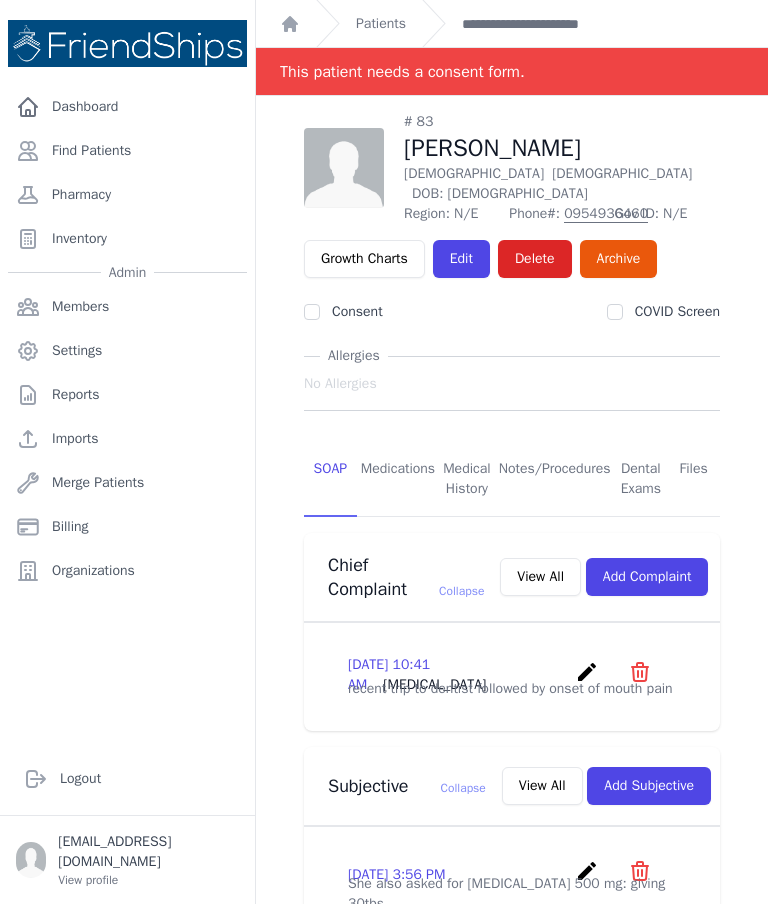 scroll, scrollTop: 0, scrollLeft: 0, axis: both 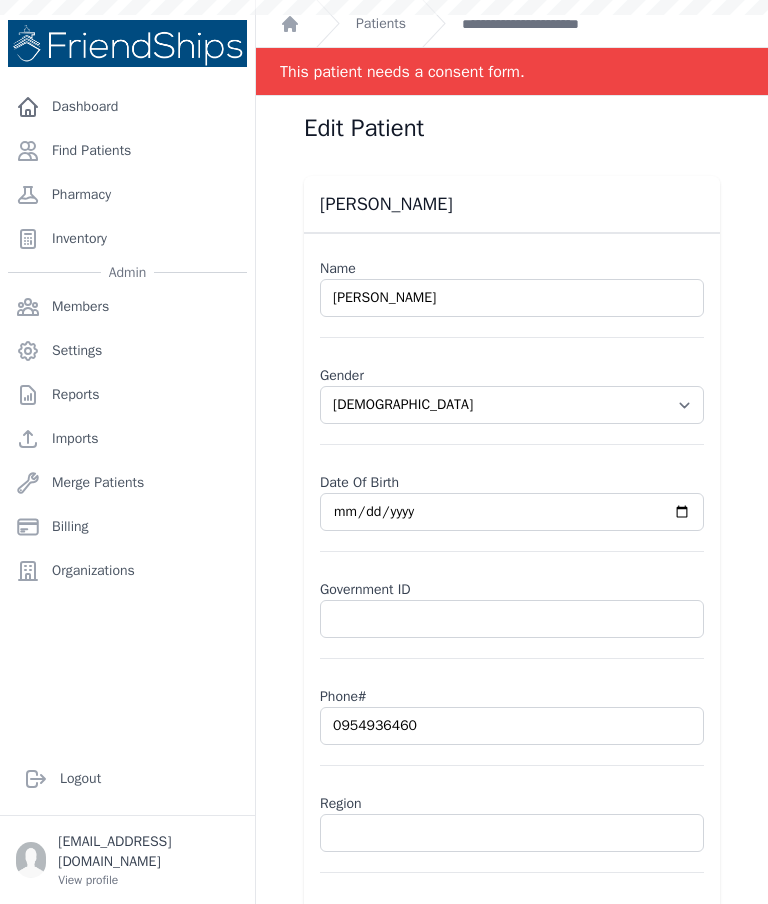 select on "[DEMOGRAPHIC_DATA]" 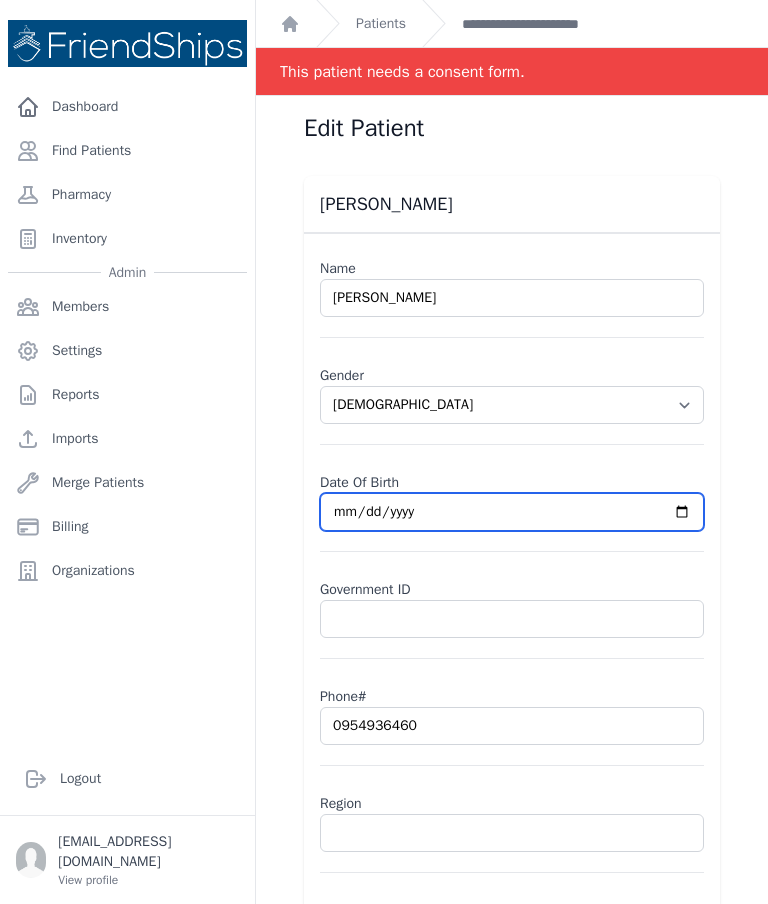 click on "1978-05-01" at bounding box center [512, 512] 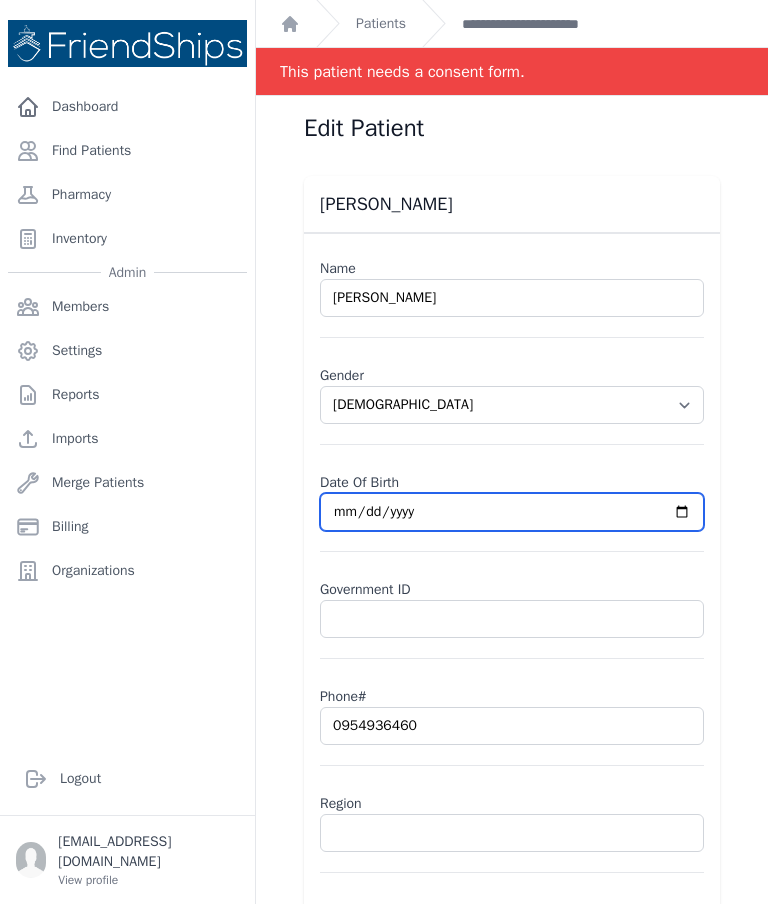 type on "1978-01-01" 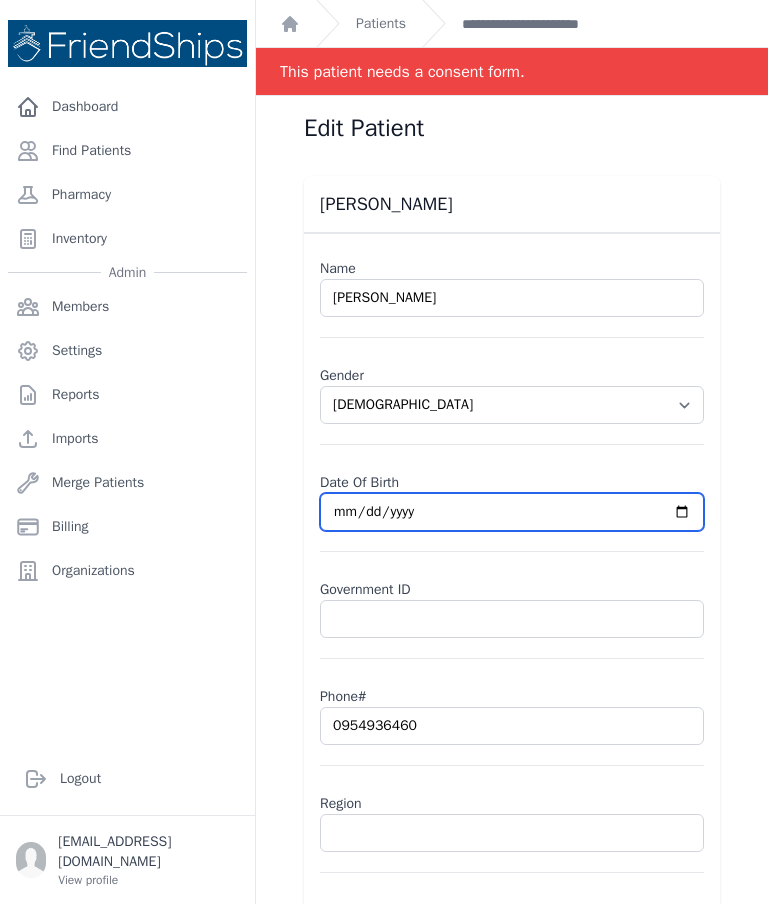 select on "[DEMOGRAPHIC_DATA]" 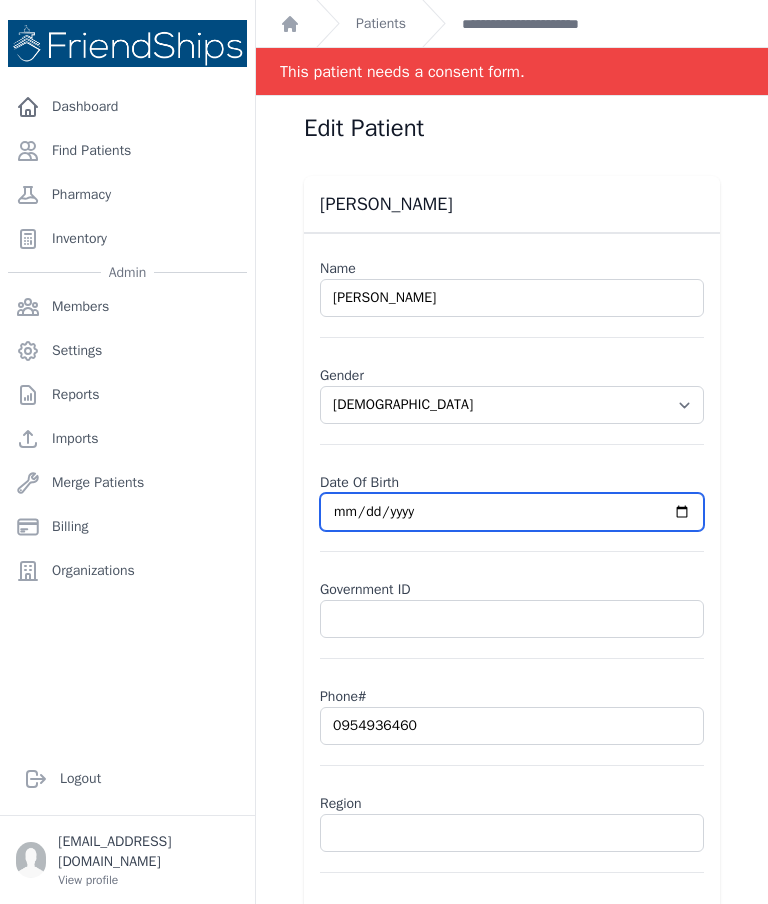 type on "[DATE]" 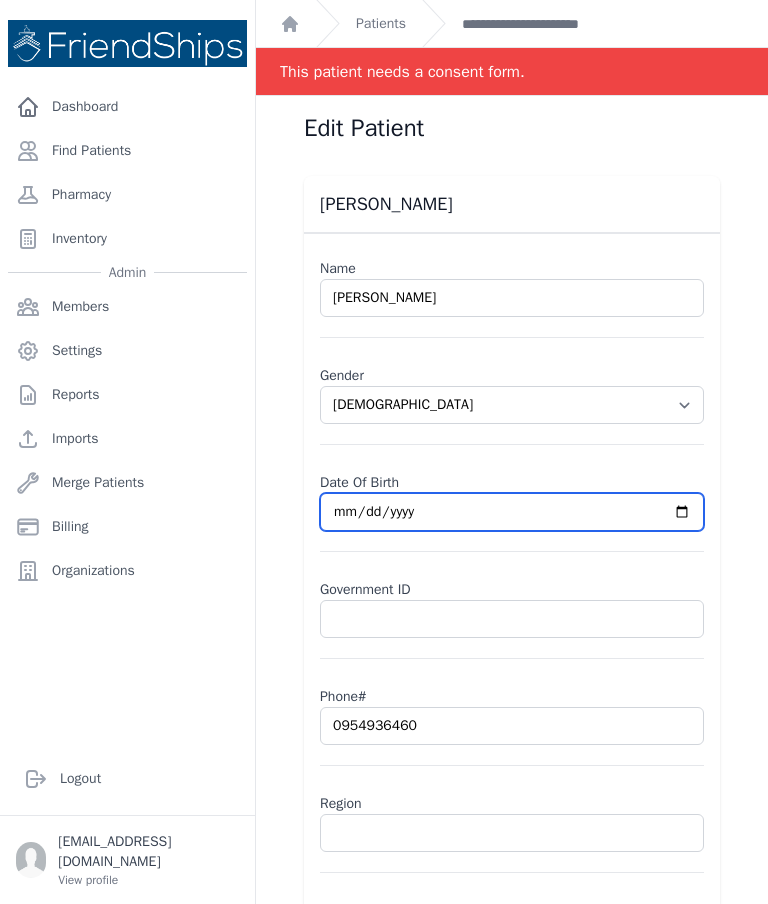 select on "[DEMOGRAPHIC_DATA]" 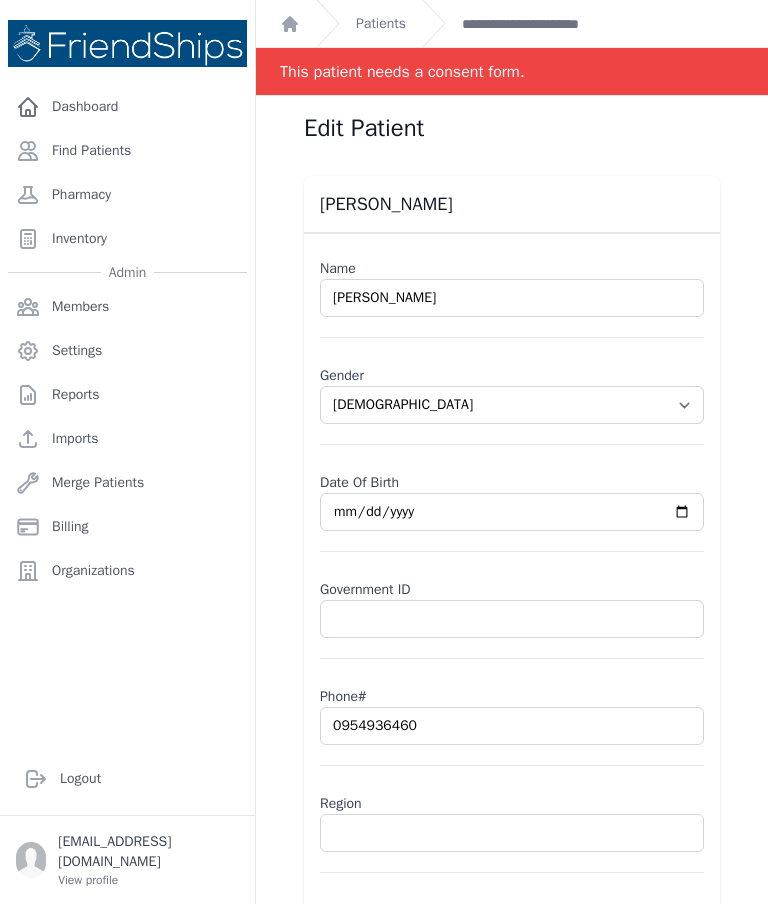 click at bounding box center [512, 833] 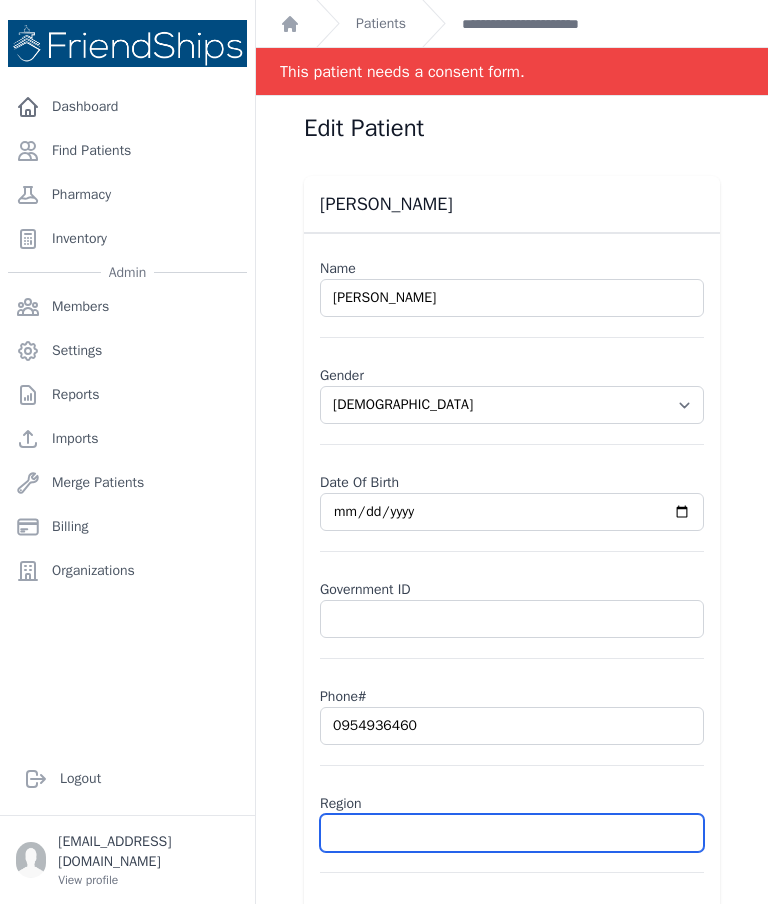 scroll, scrollTop: 80, scrollLeft: 0, axis: vertical 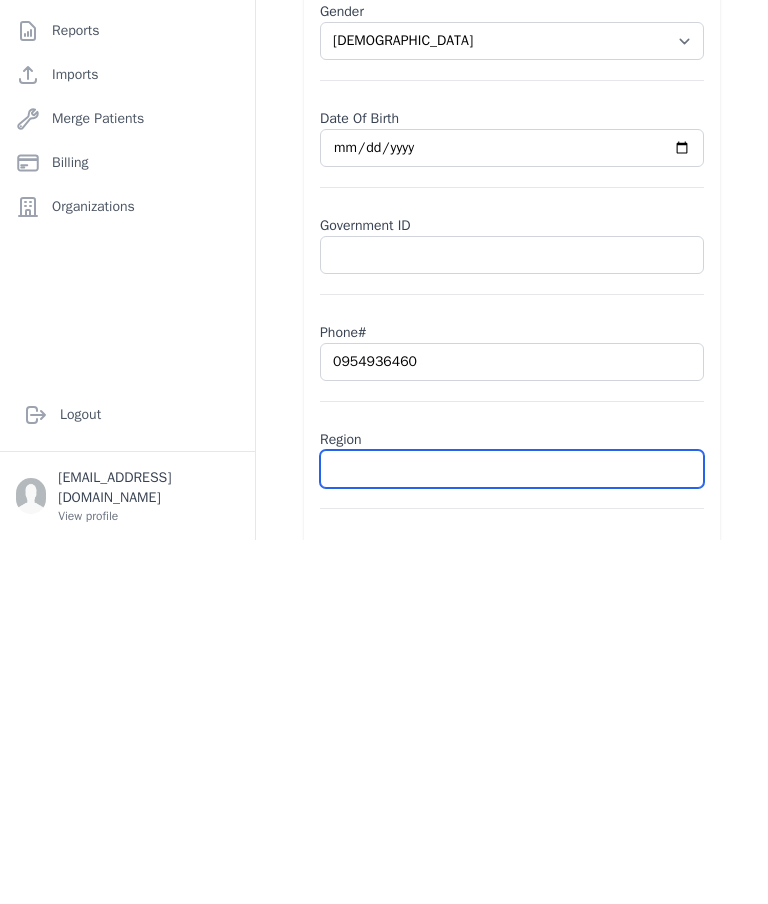 type on "H" 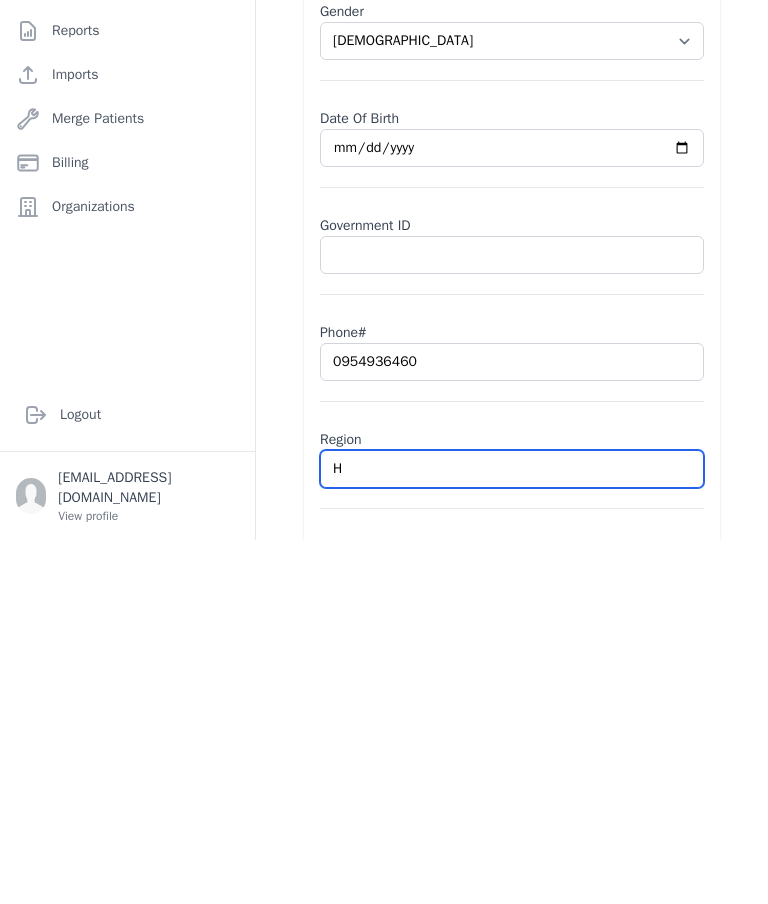 select on "[DEMOGRAPHIC_DATA]" 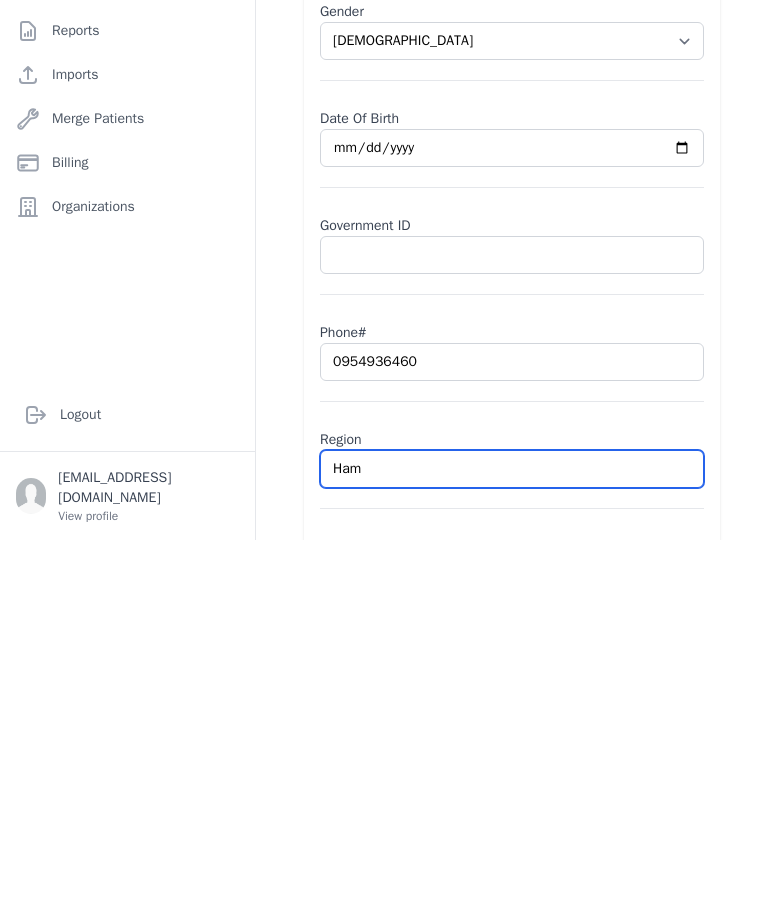 type on "Hama" 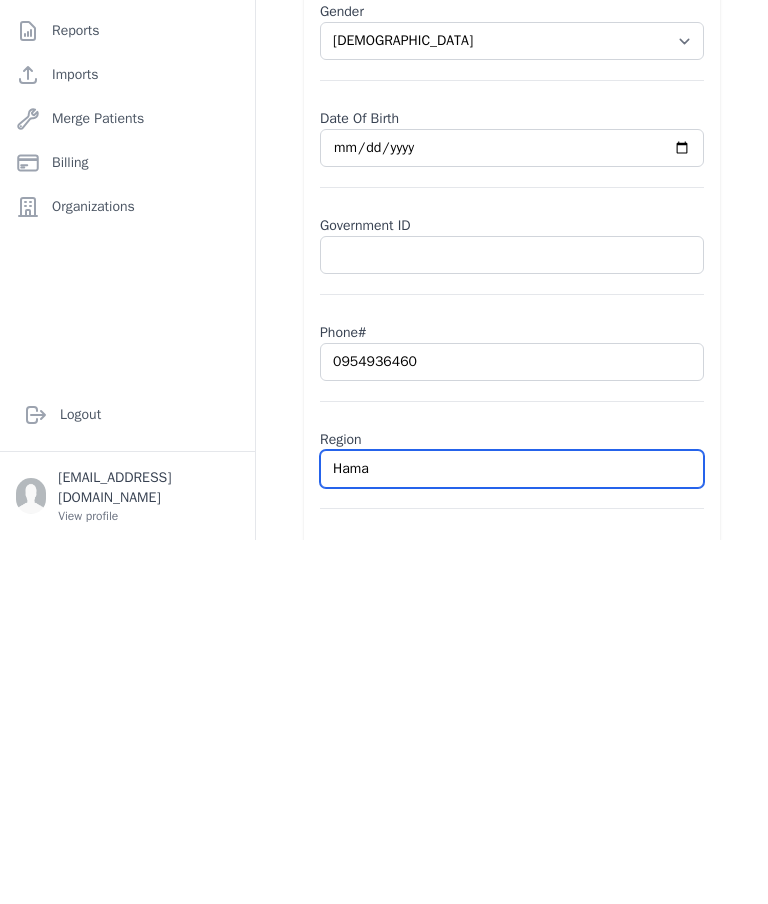 select on "[DEMOGRAPHIC_DATA]" 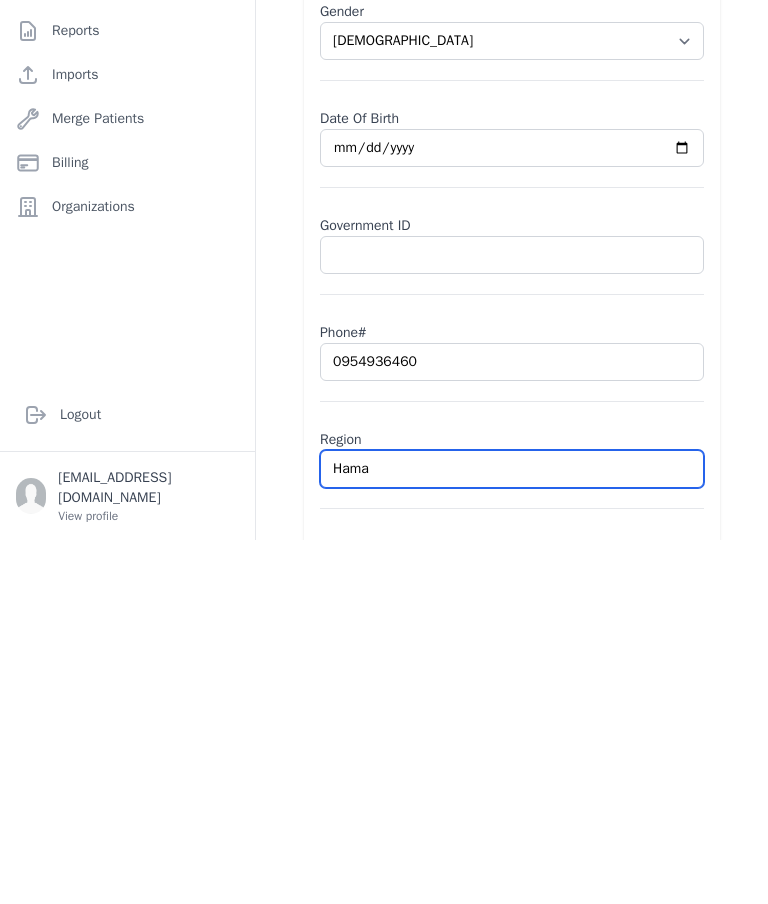 type on "Hamad" 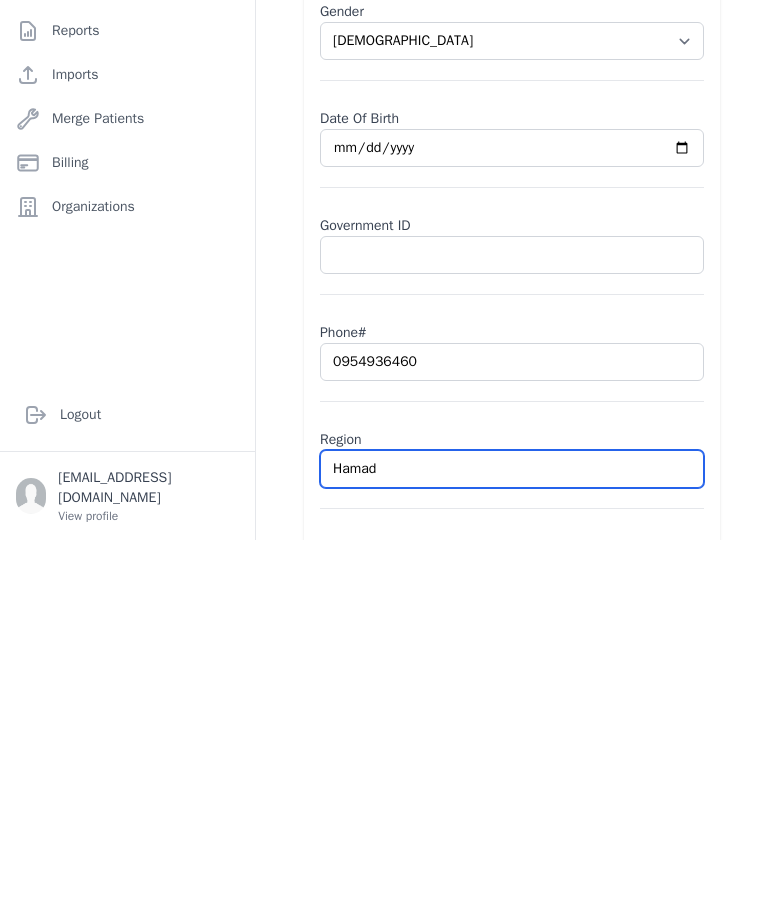 select on "[DEMOGRAPHIC_DATA]" 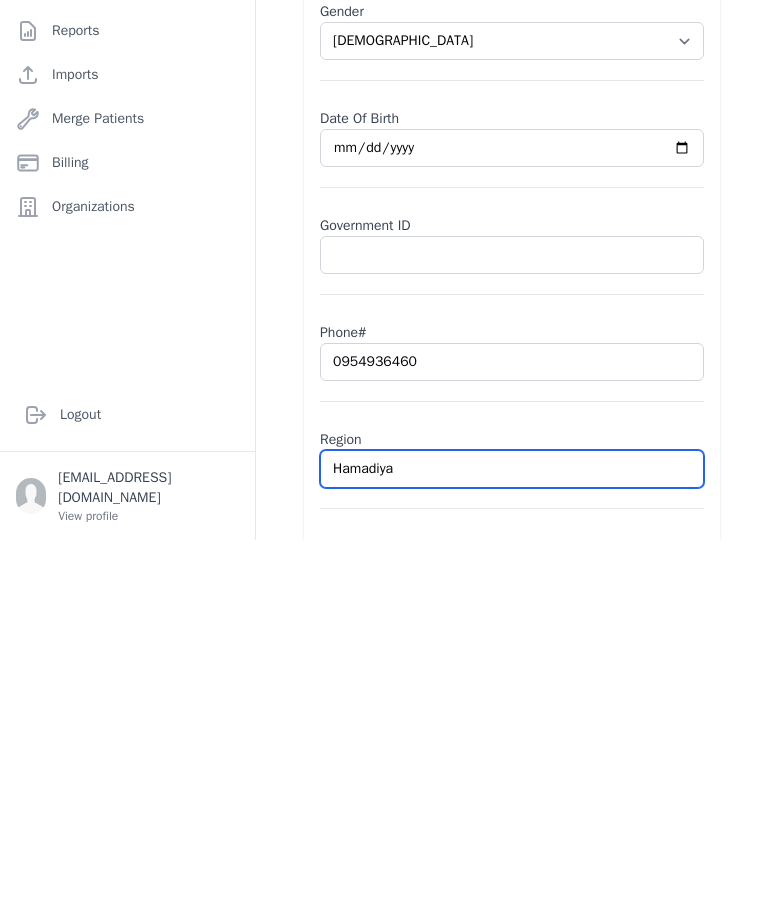 type on "Hamadiya" 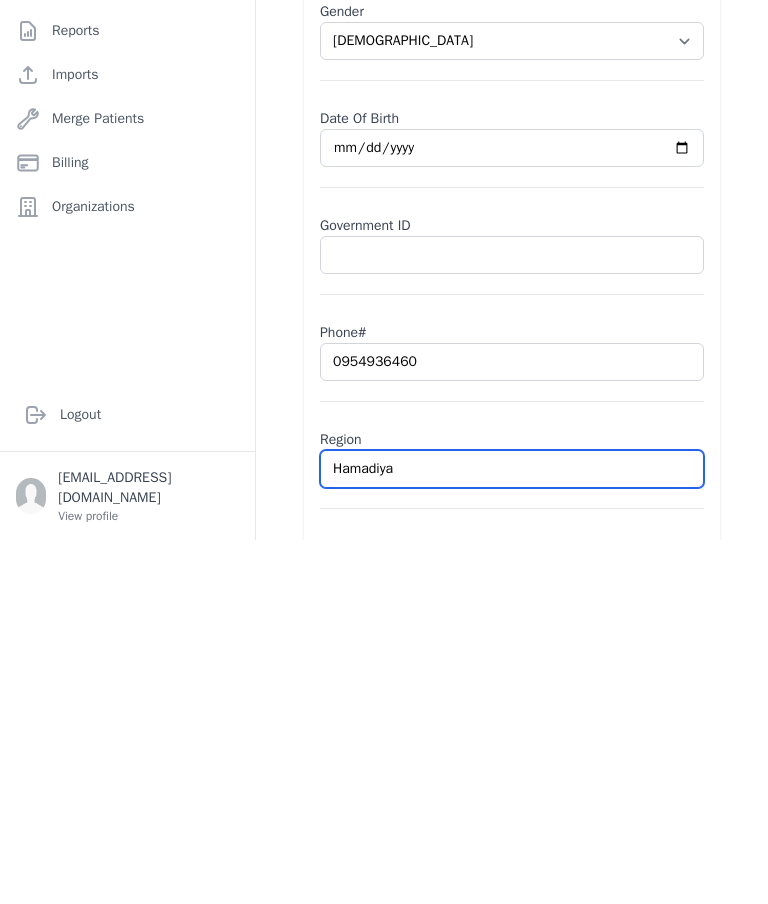 type on "Hamadiya" 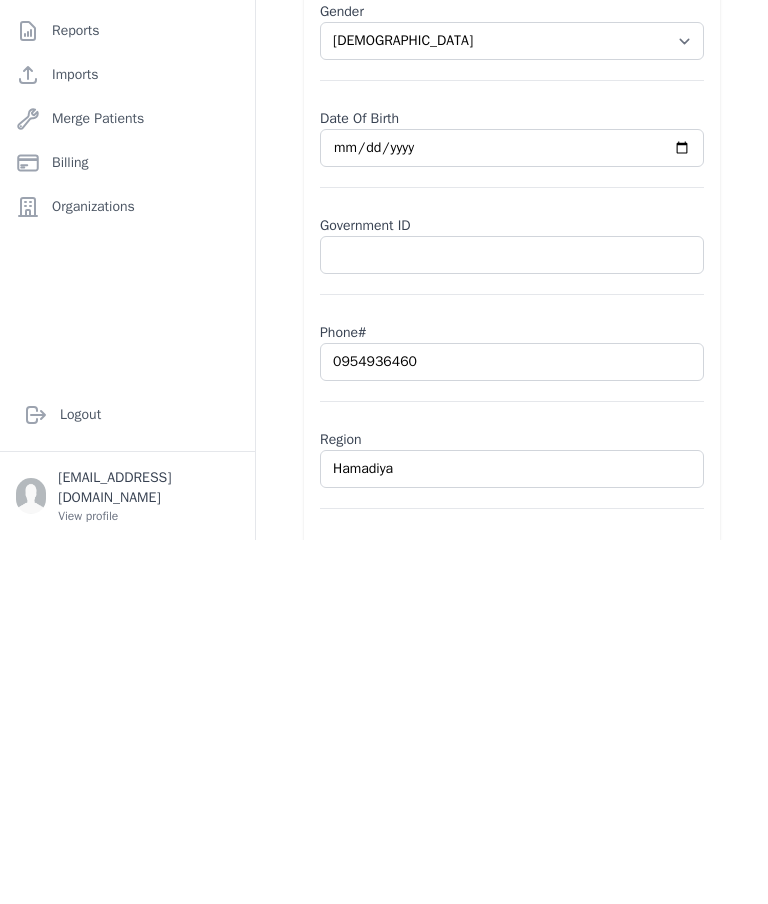 click on "Save" at bounding box center (672, 932) 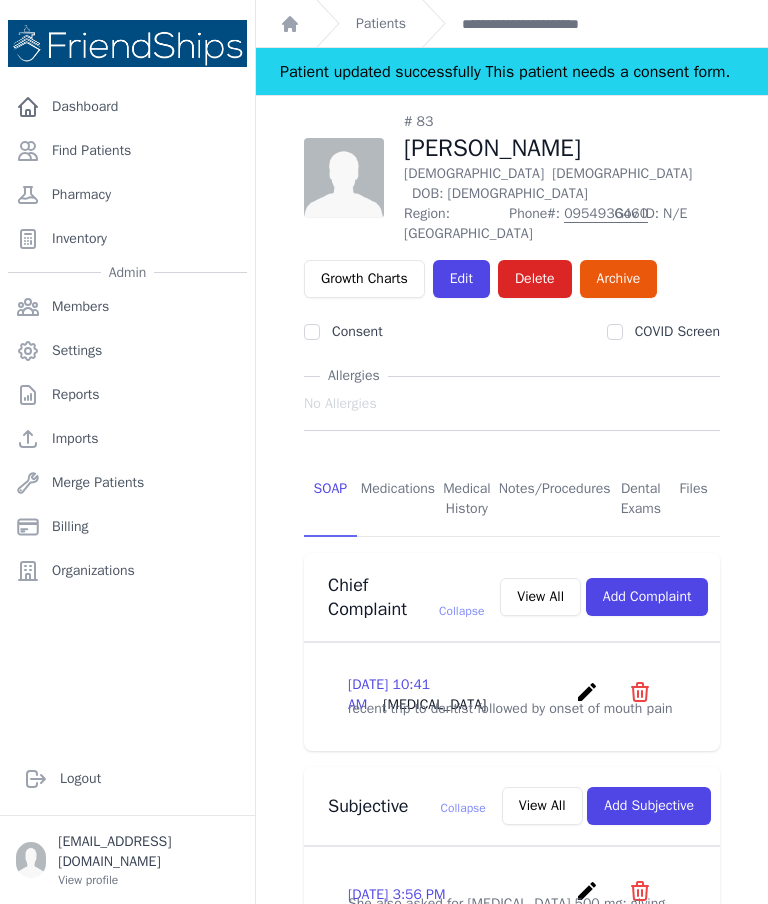 click on "Edit" at bounding box center (461, 279) 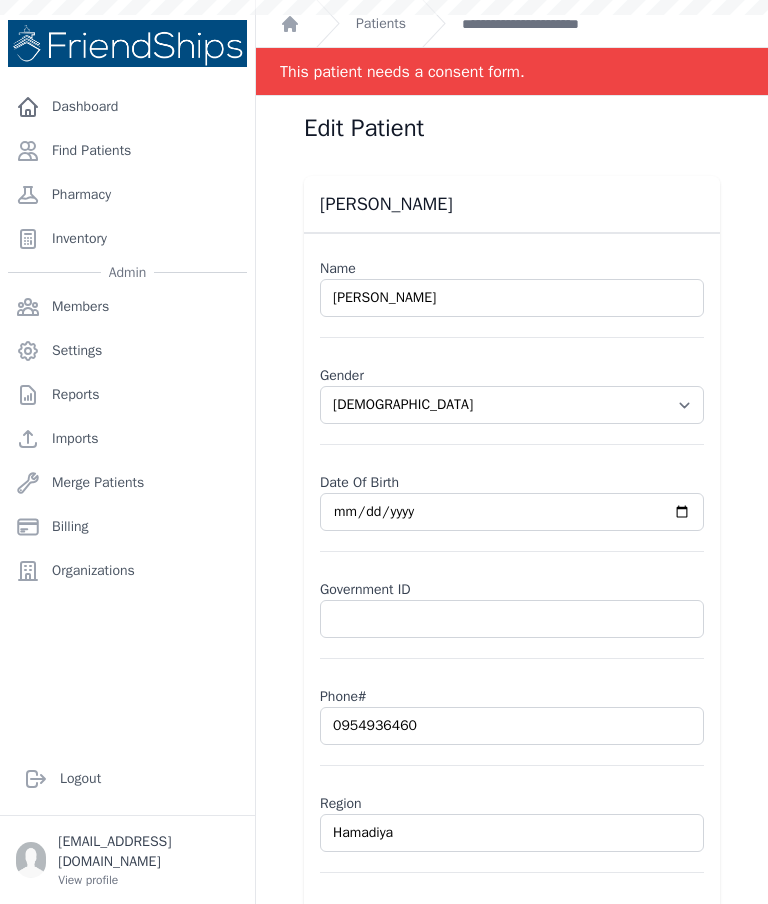 scroll, scrollTop: 0, scrollLeft: 0, axis: both 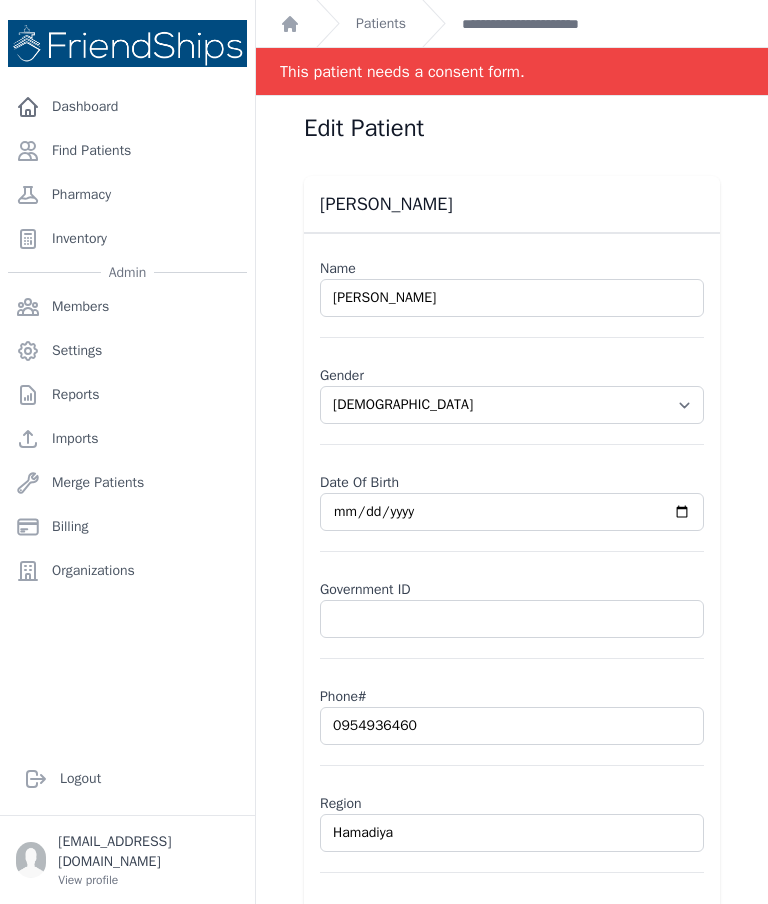 click on "**********" at bounding box center (553, 24) 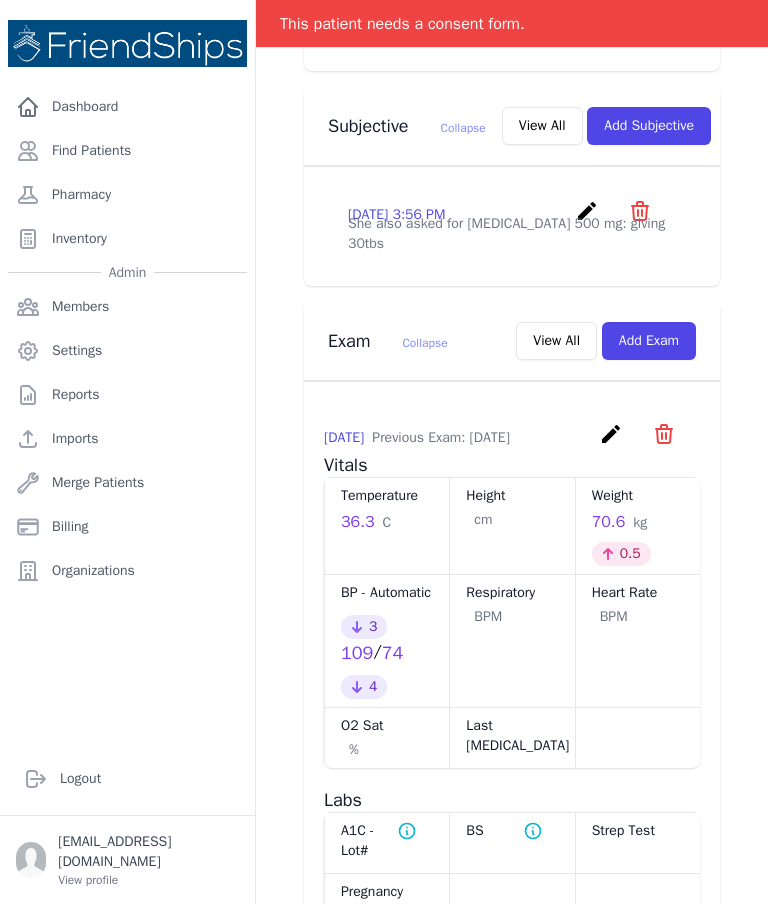 scroll, scrollTop: 723, scrollLeft: 0, axis: vertical 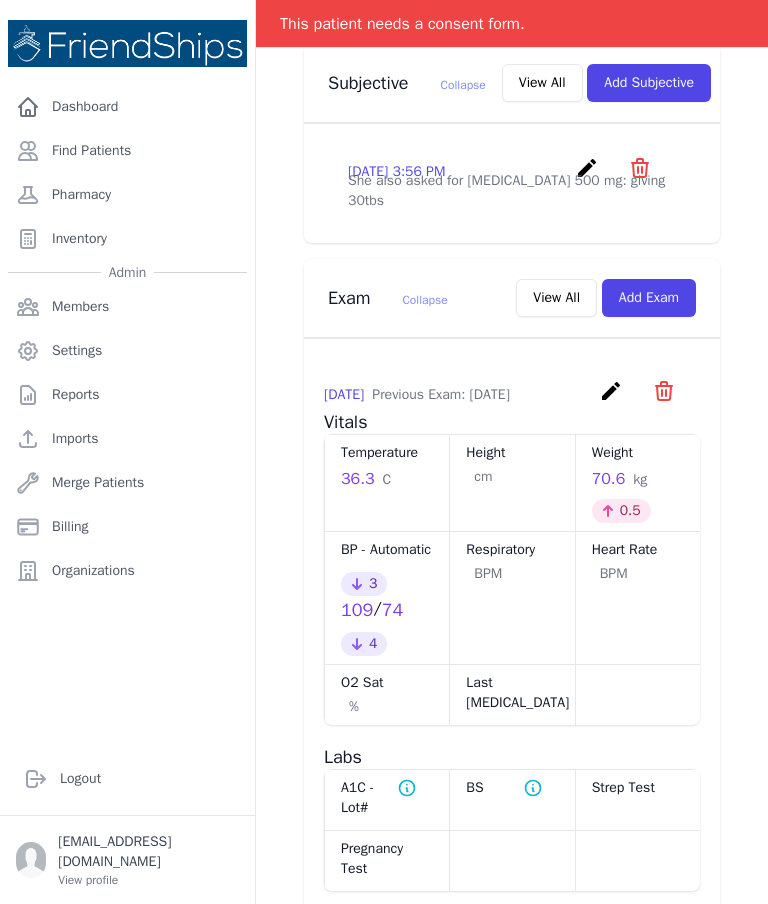 click on "Add Exam" at bounding box center [649, 298] 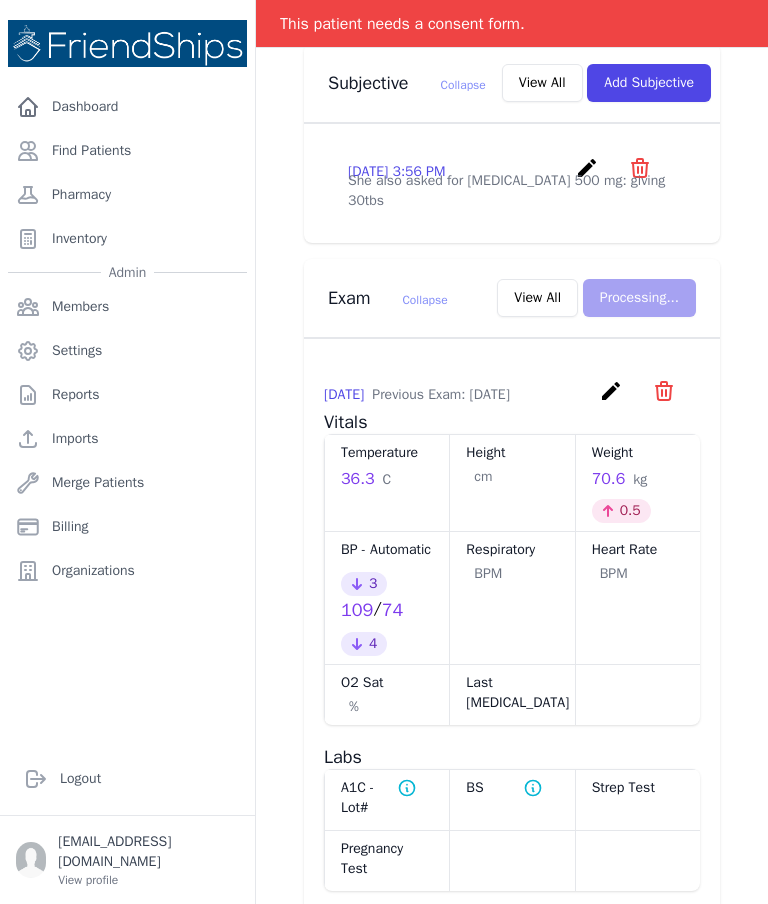 scroll, scrollTop: 0, scrollLeft: 0, axis: both 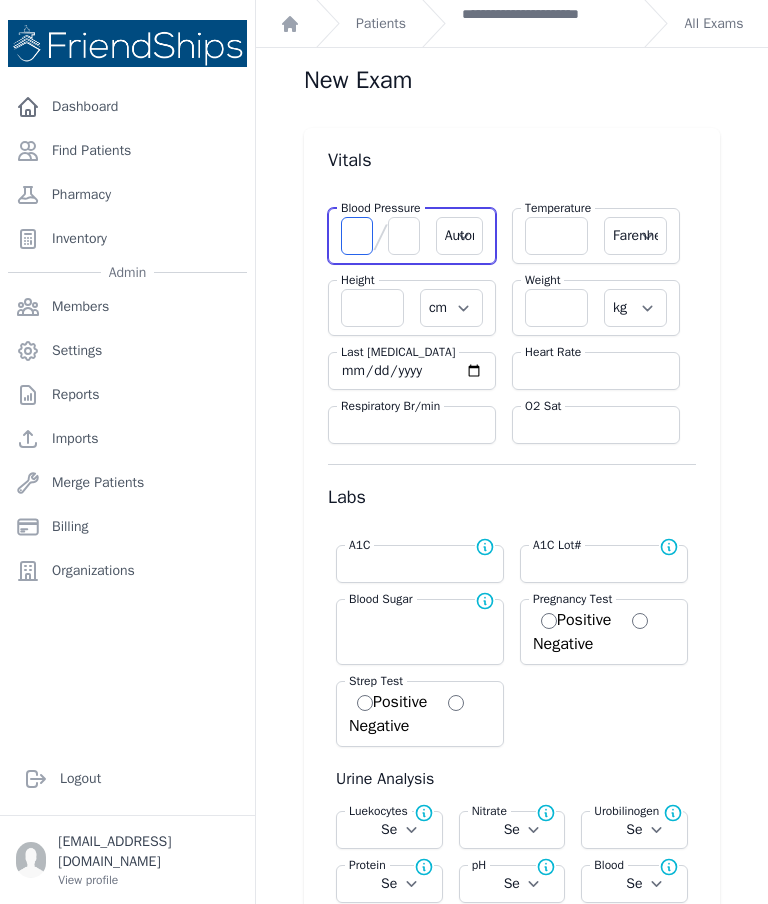 click at bounding box center (357, 236) 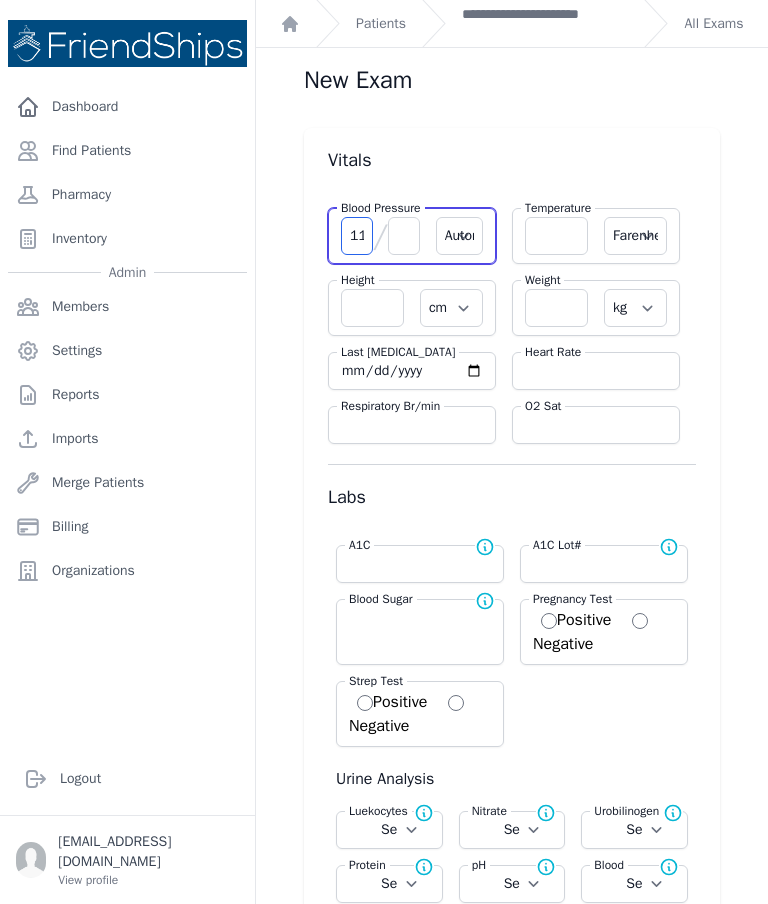 type on "116" 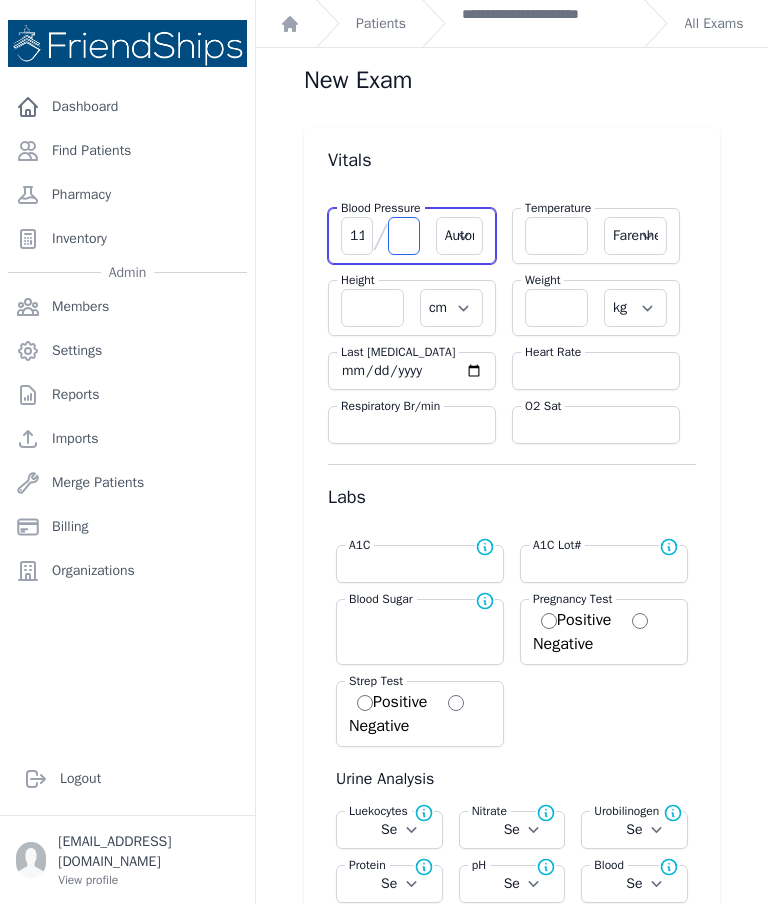 click at bounding box center [404, 236] 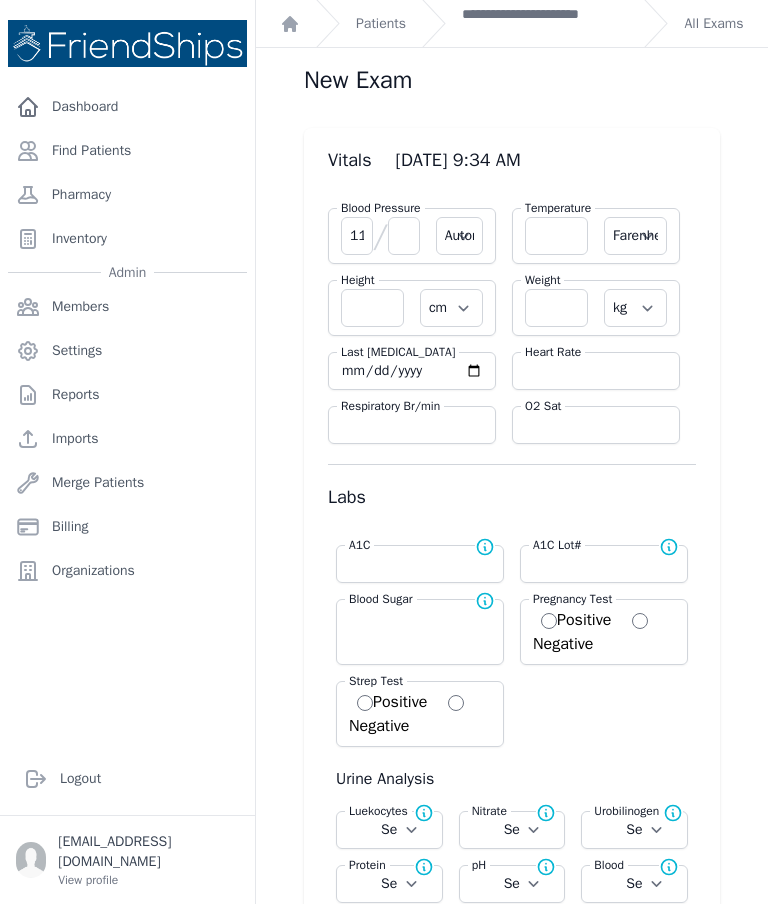 select on "Automatic" 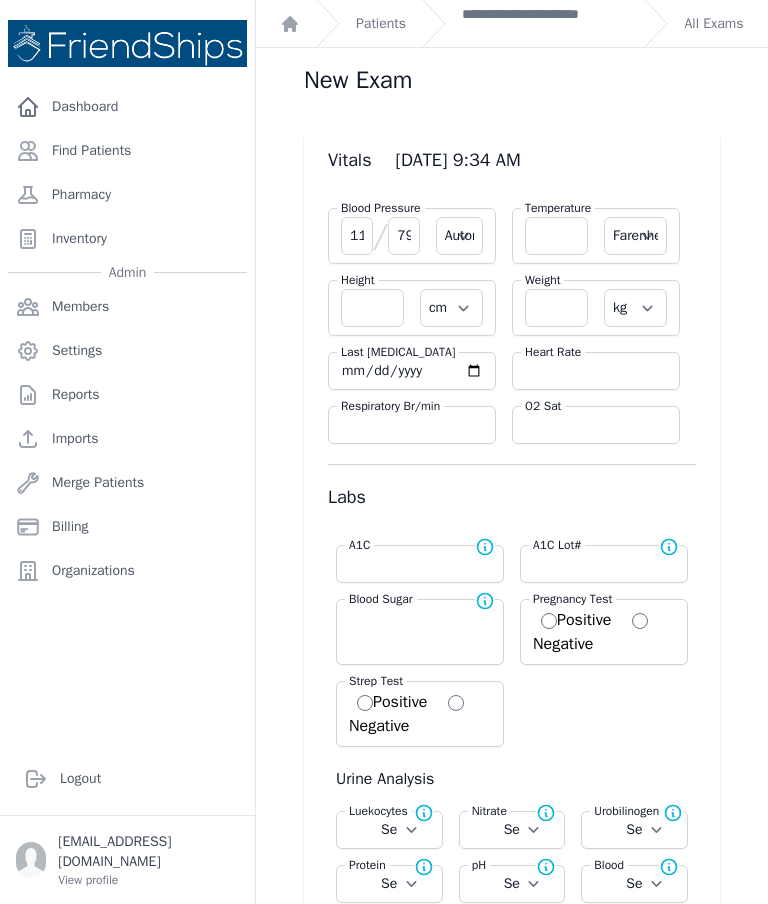 type on "79" 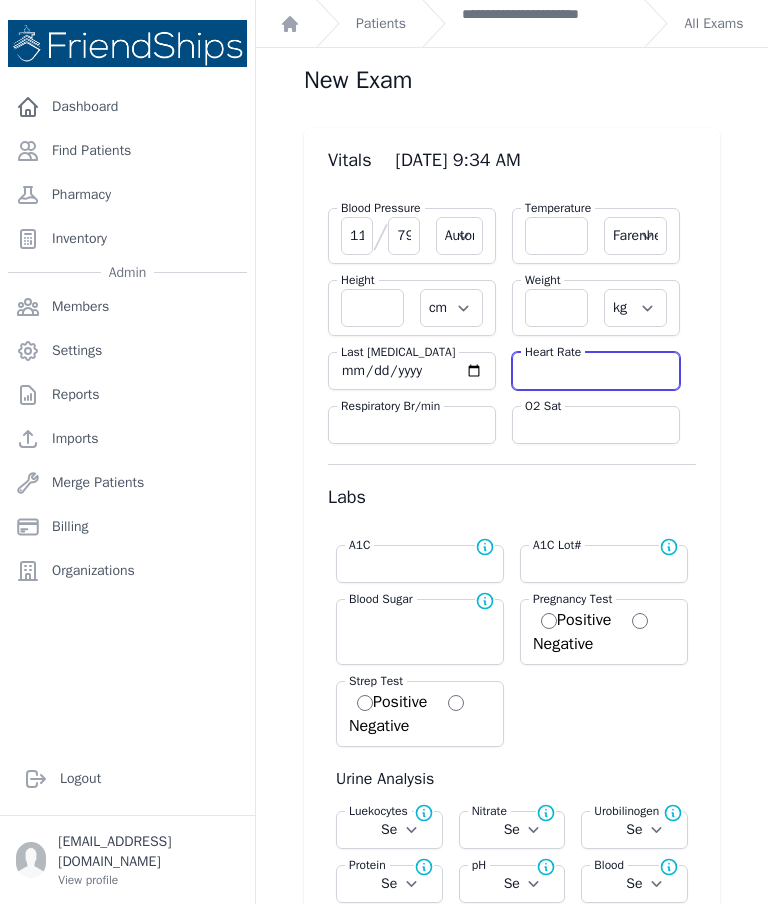 select on "Automatic" 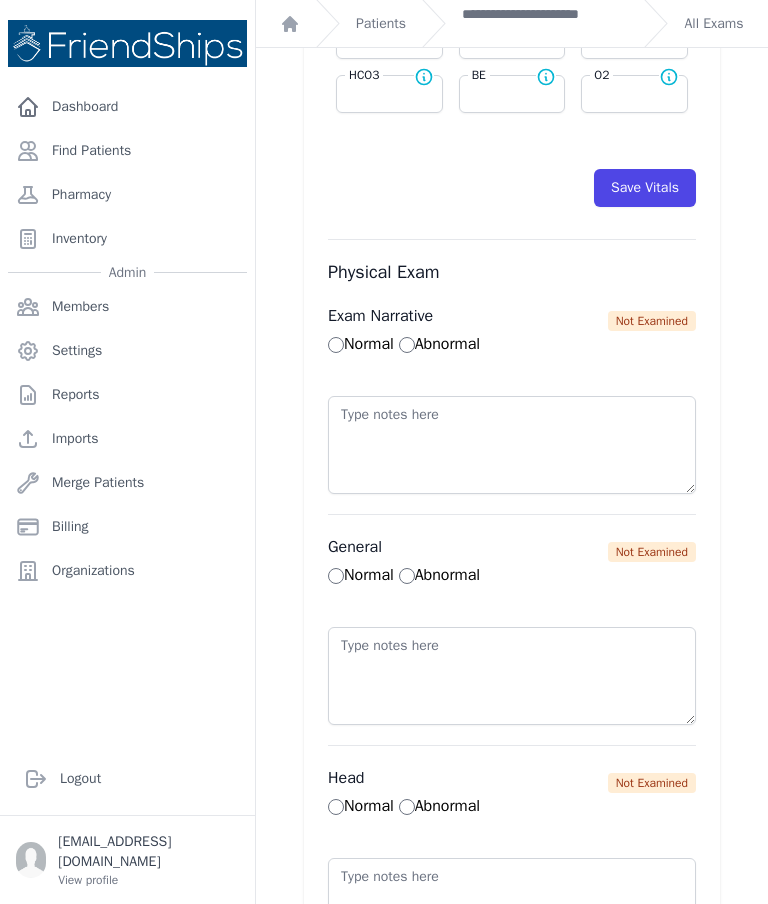scroll, scrollTop: 1176, scrollLeft: 0, axis: vertical 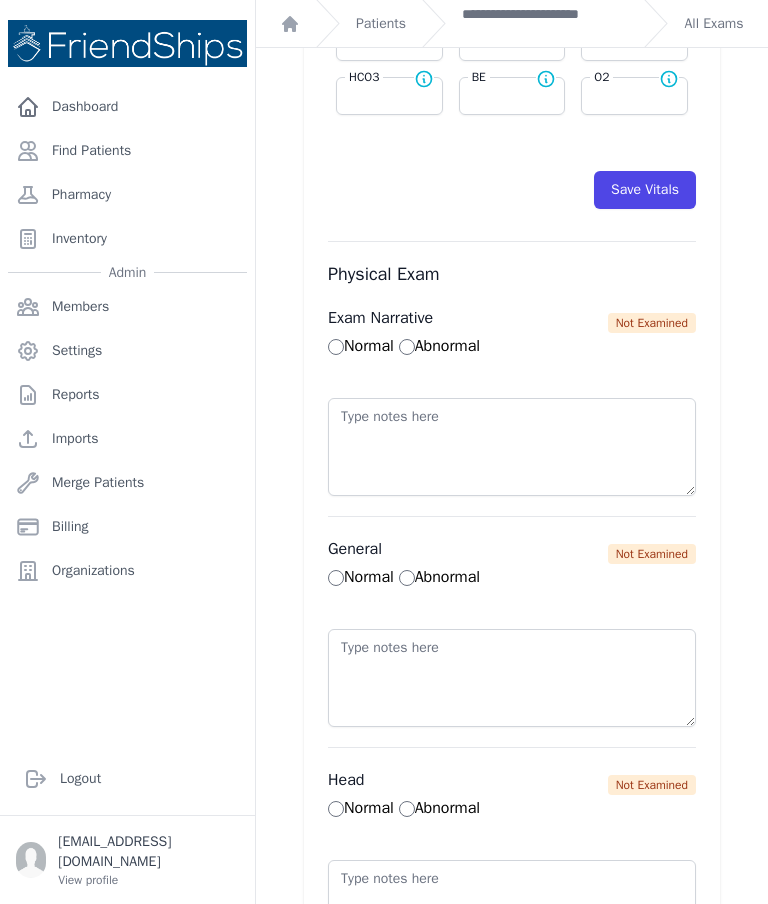 type on "67" 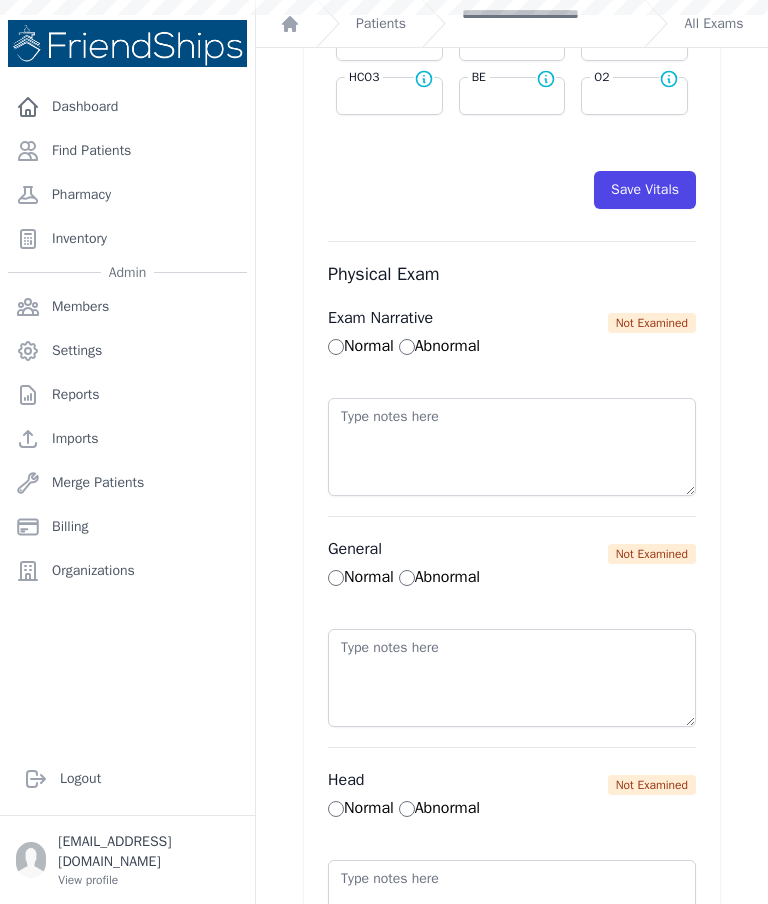 select on "Automatic" 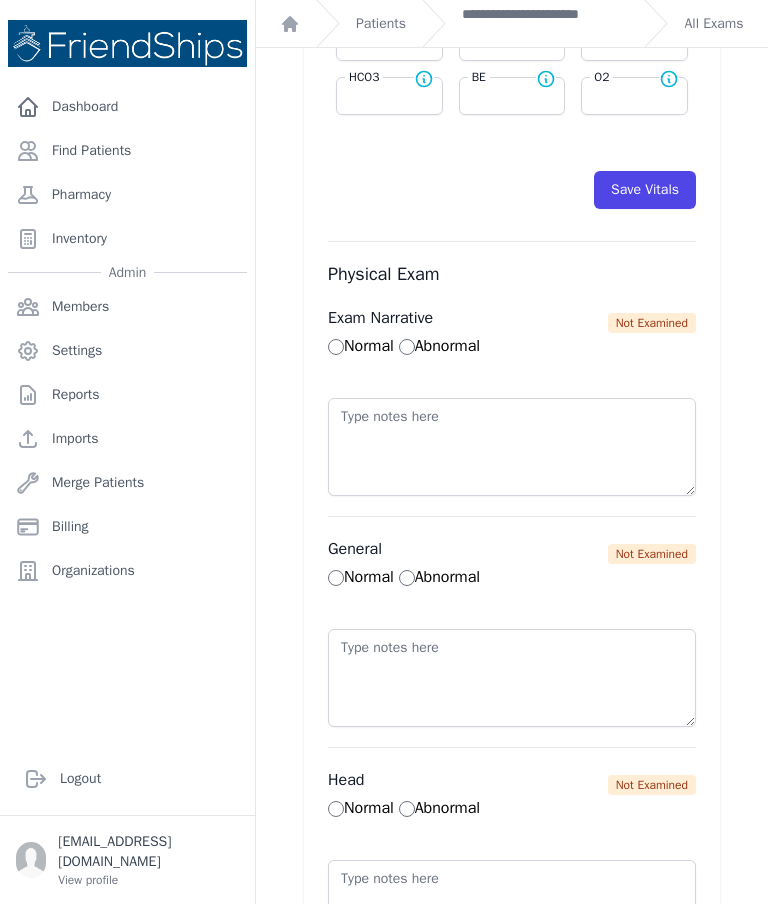 click on "**********" at bounding box center [545, 24] 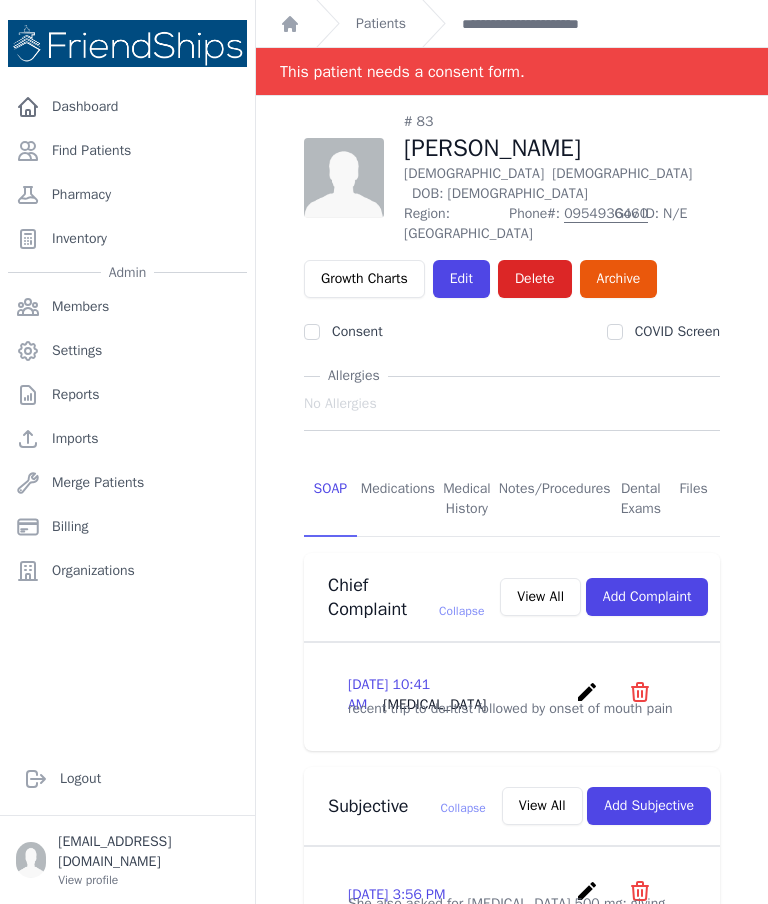 scroll, scrollTop: 0, scrollLeft: 0, axis: both 